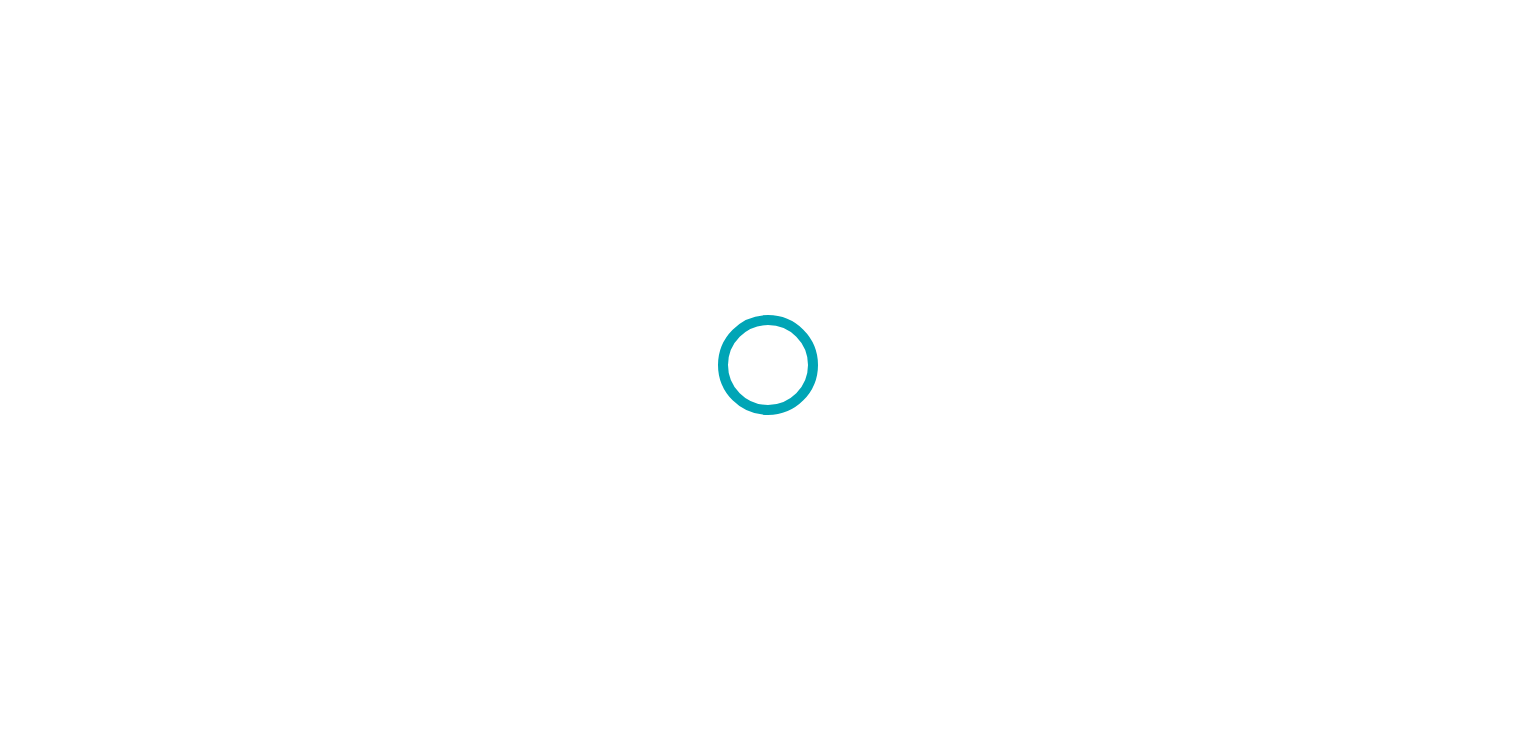 scroll, scrollTop: 0, scrollLeft: 0, axis: both 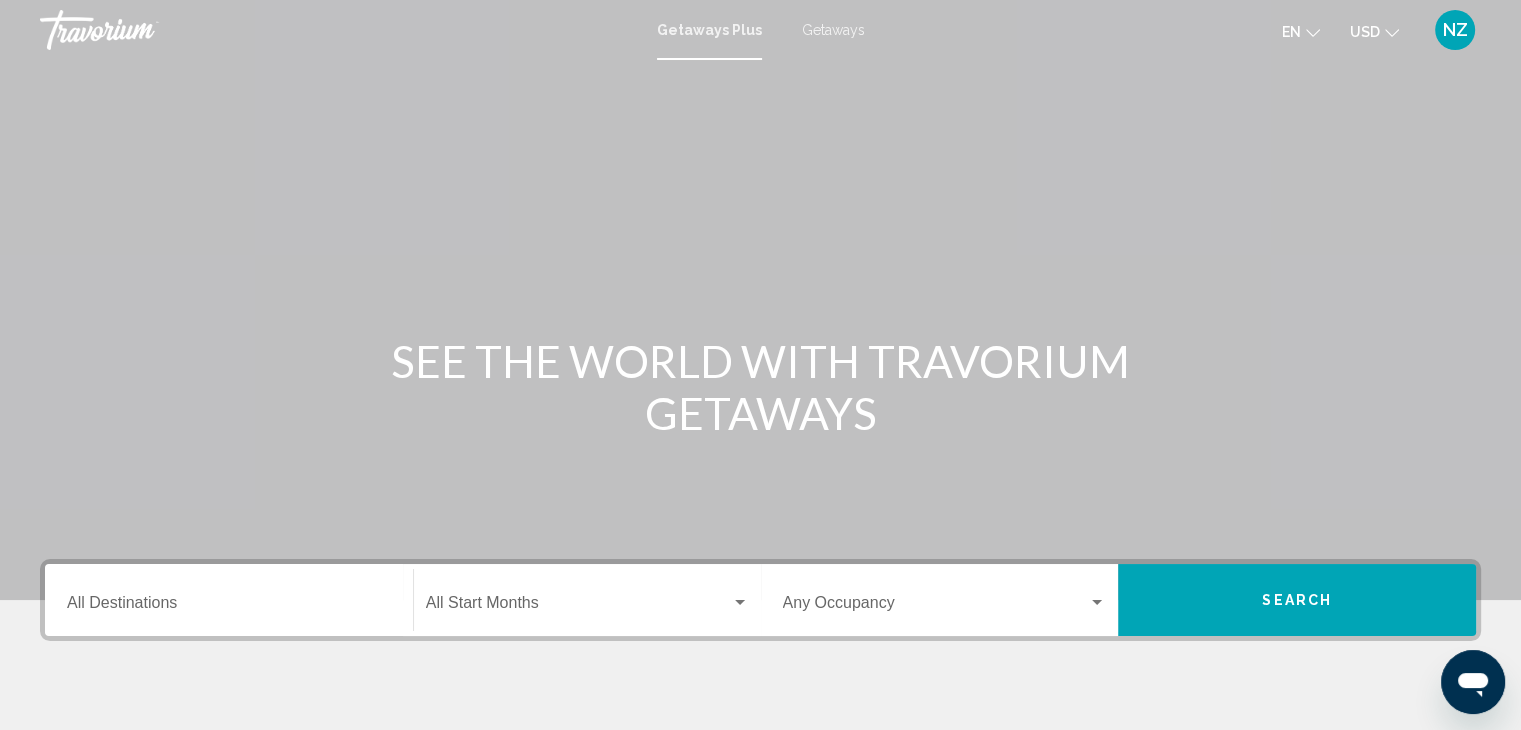 click on "Destination All Destinations" at bounding box center [229, 600] 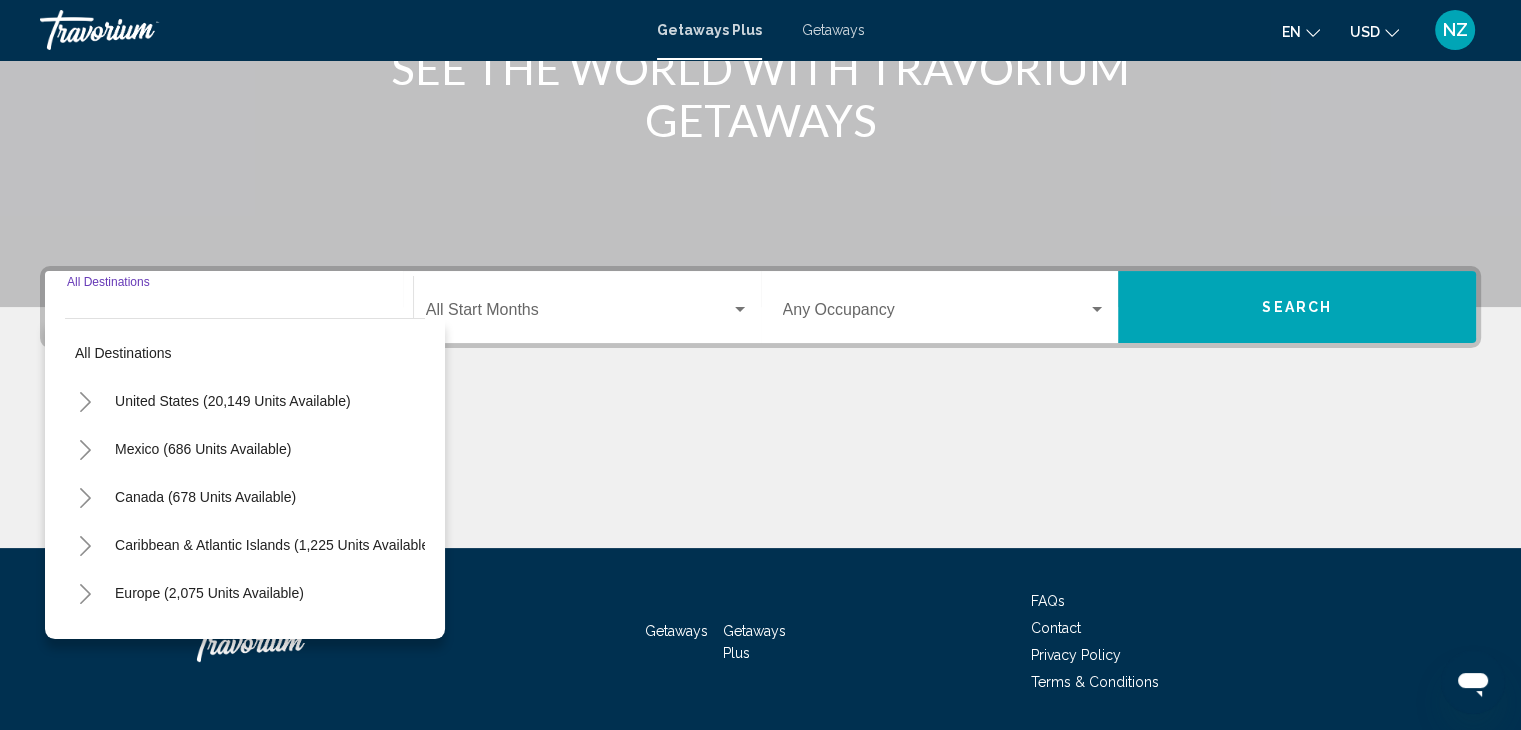 scroll, scrollTop: 356, scrollLeft: 0, axis: vertical 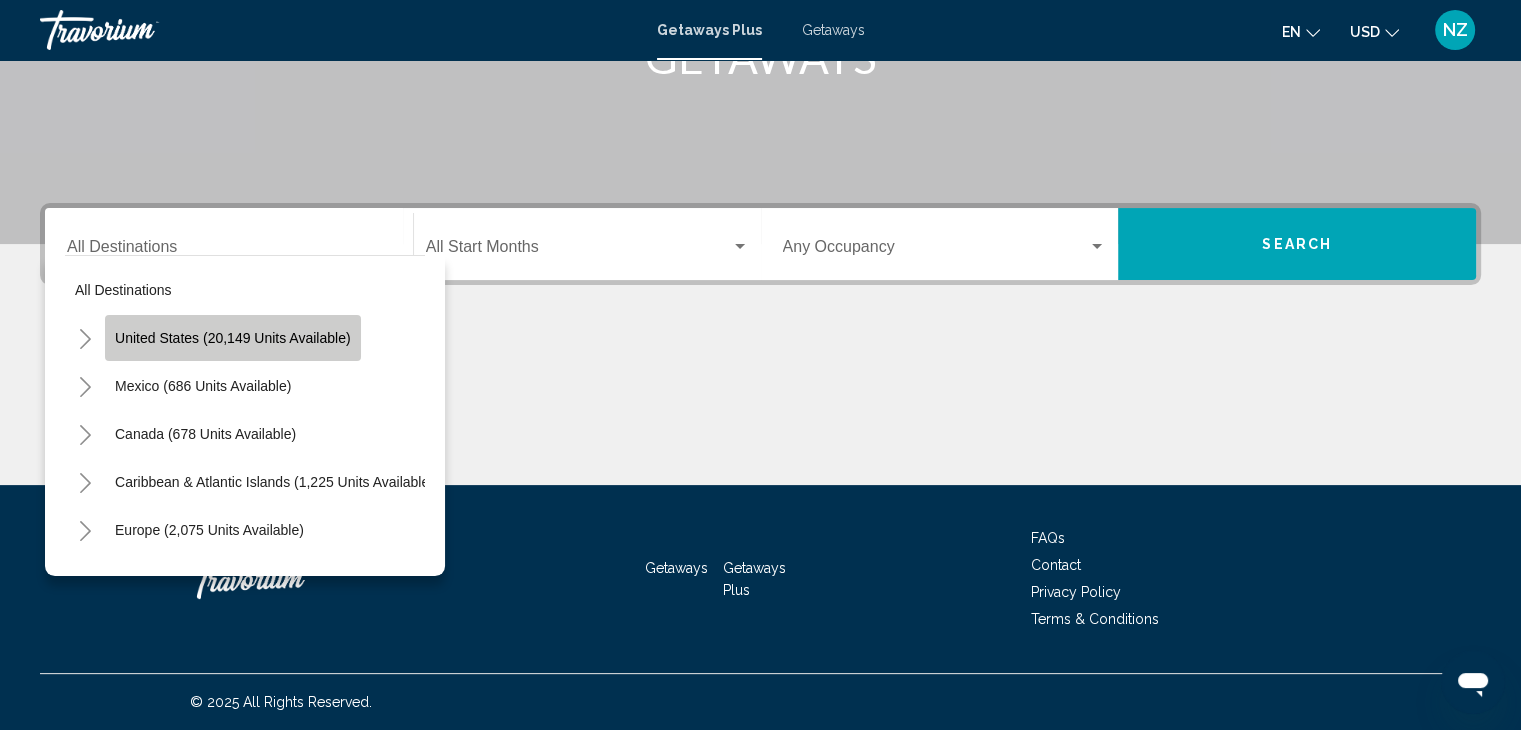 click on "United States (20,149 units available)" 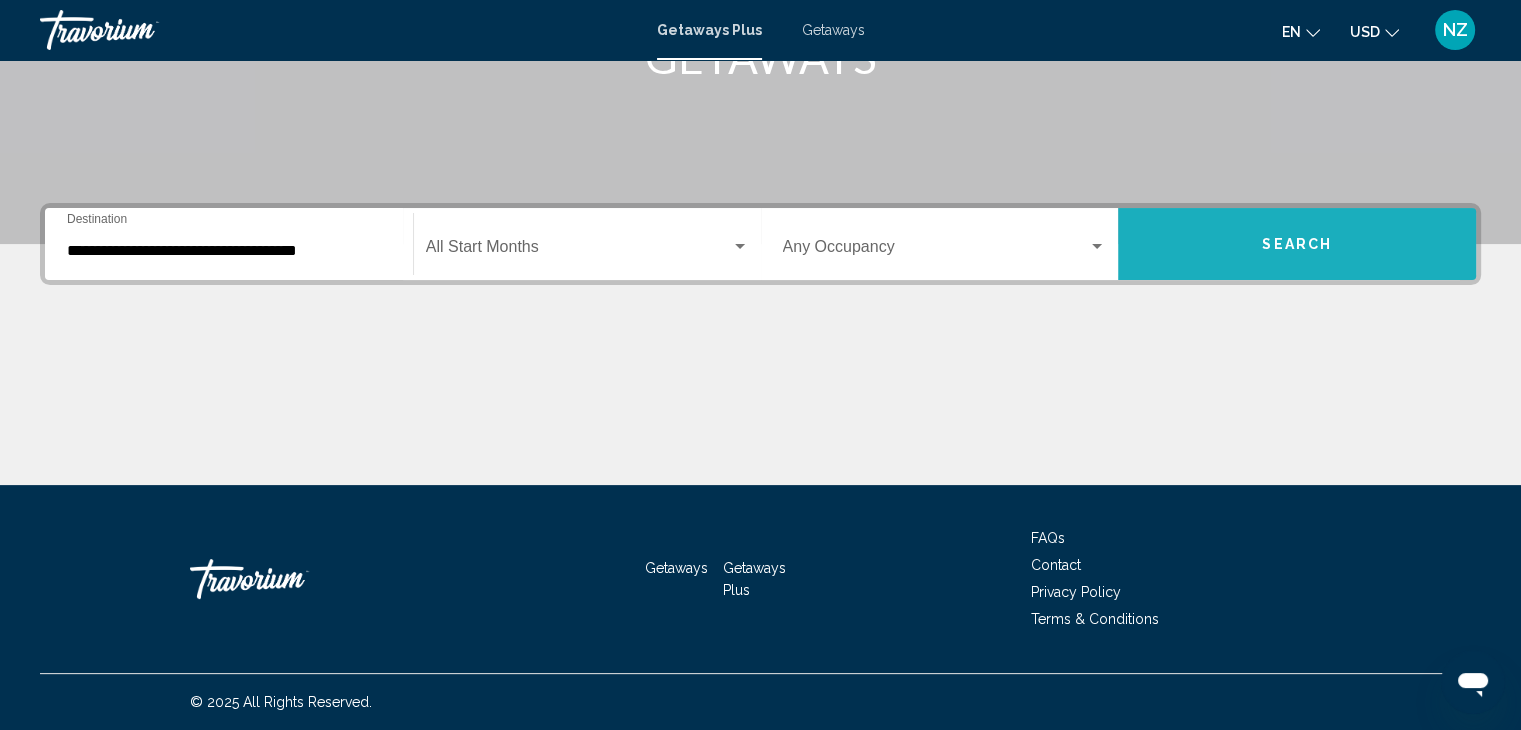 click on "Search" at bounding box center [1297, 244] 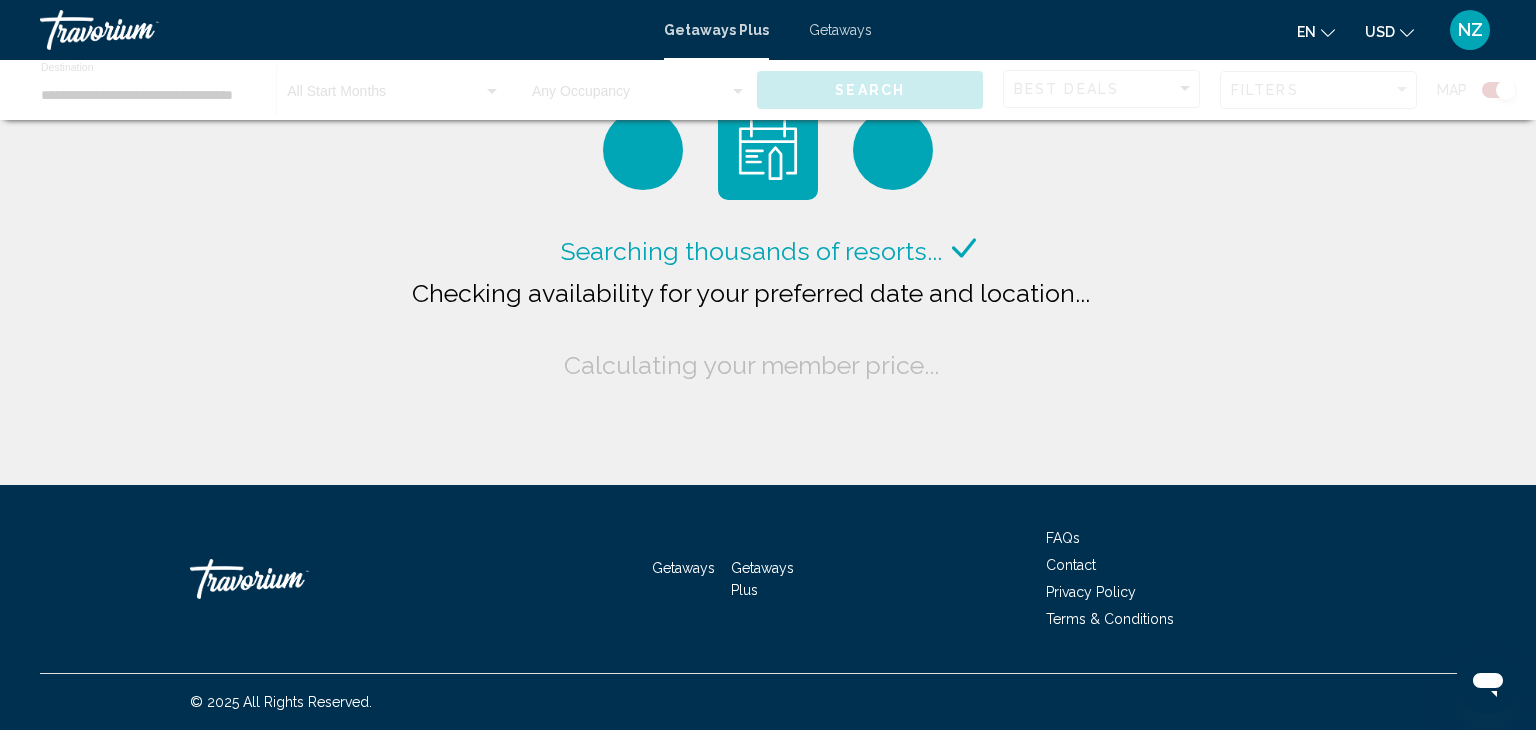 click on "Getaways" at bounding box center (840, 30) 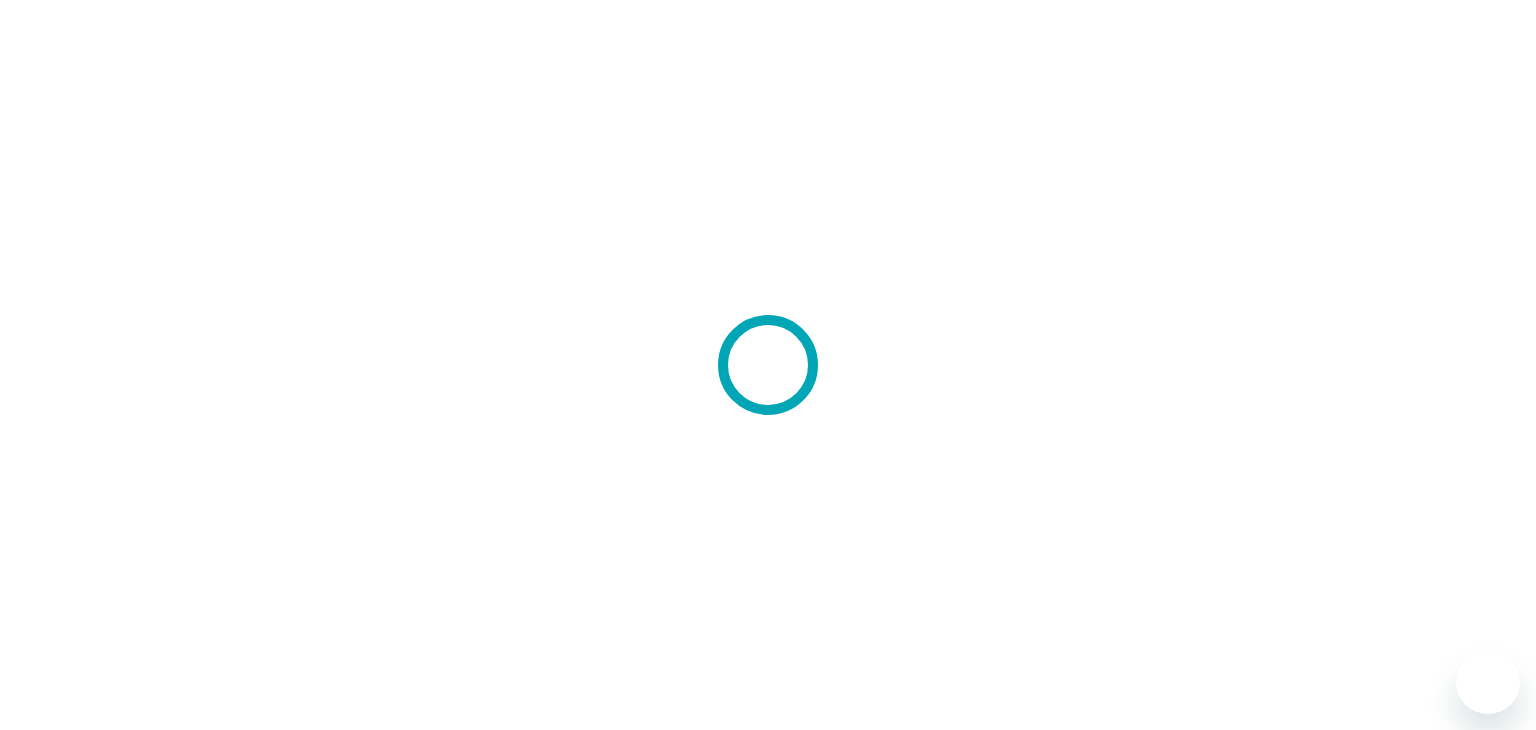 scroll, scrollTop: 0, scrollLeft: 0, axis: both 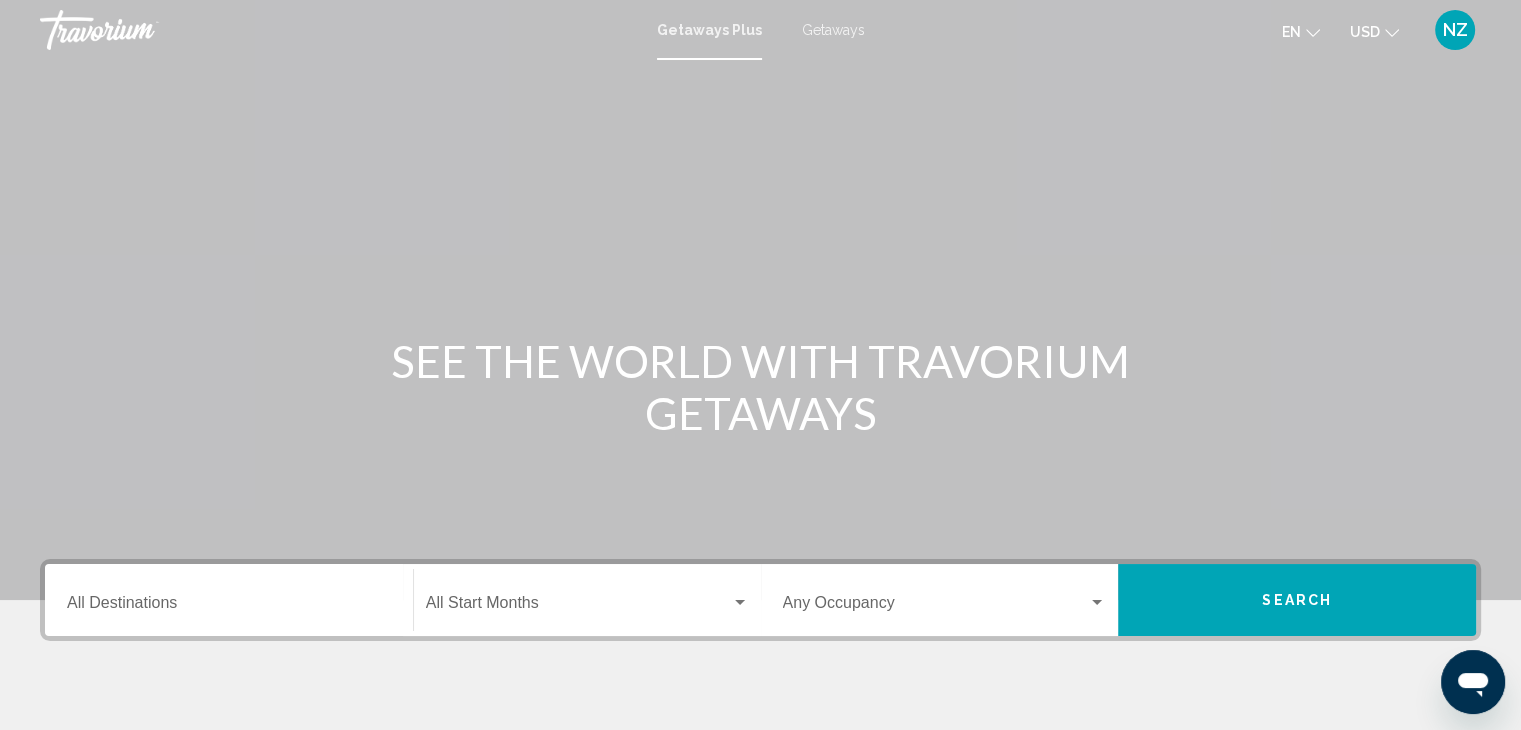 click on "Getaways" at bounding box center [833, 30] 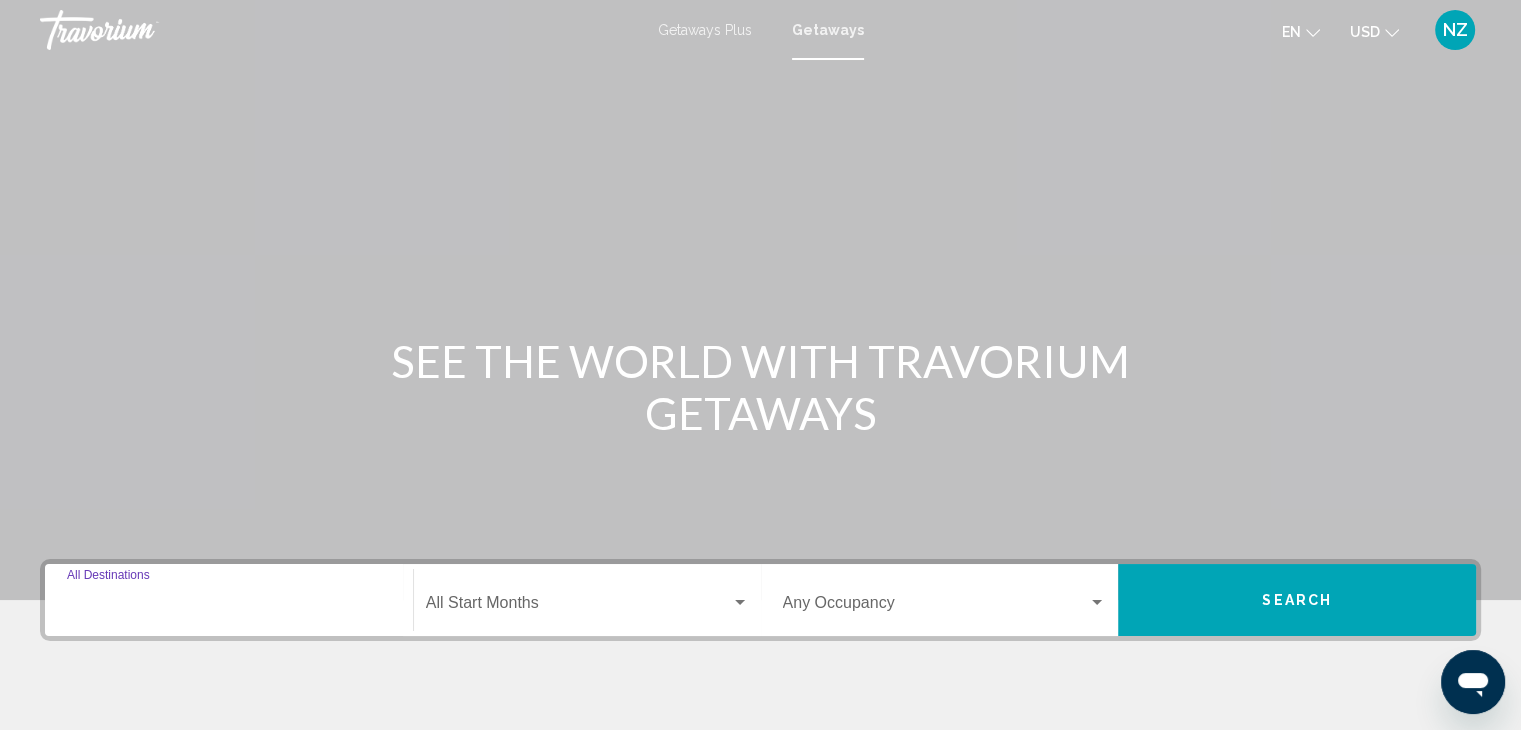 click on "Destination All Destinations" at bounding box center (229, 607) 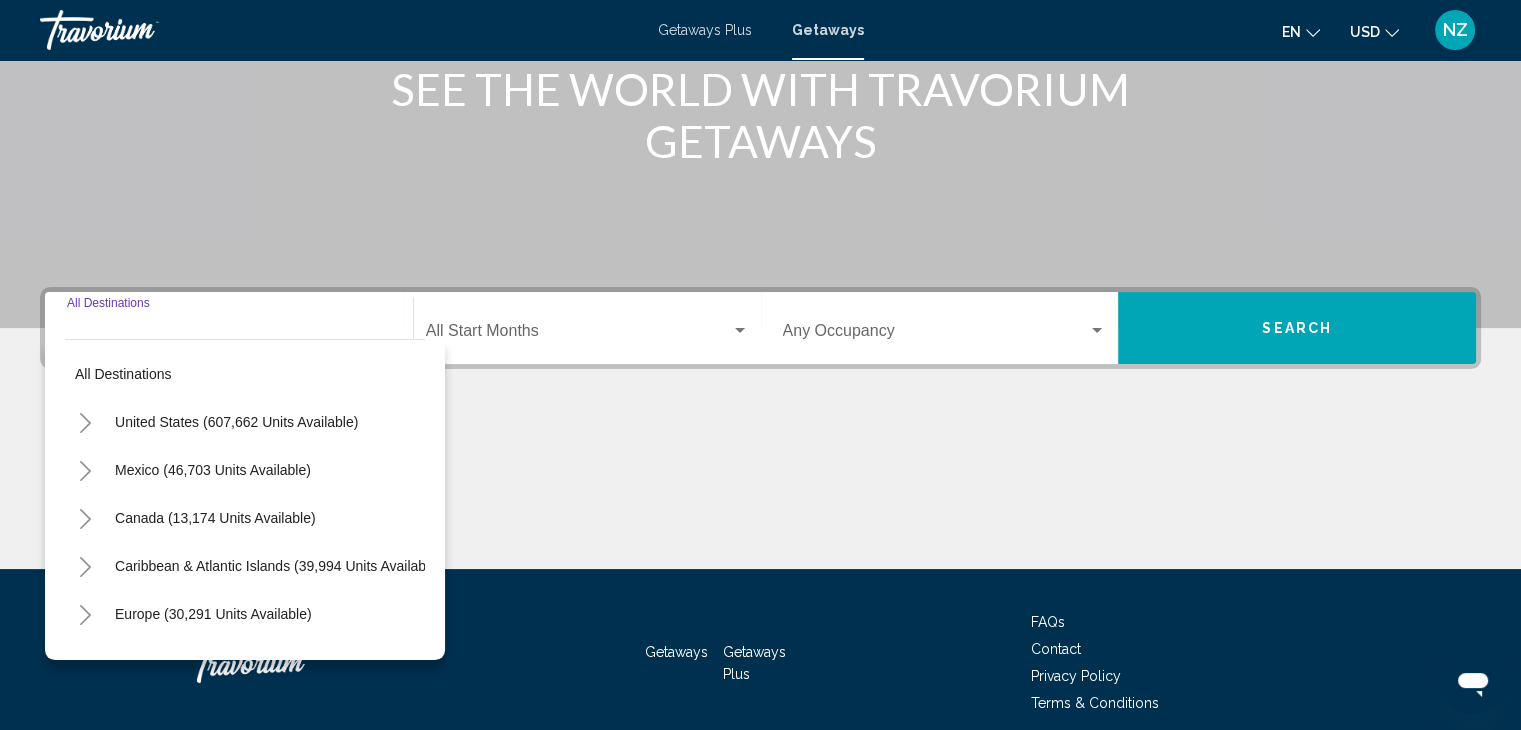 scroll, scrollTop: 356, scrollLeft: 0, axis: vertical 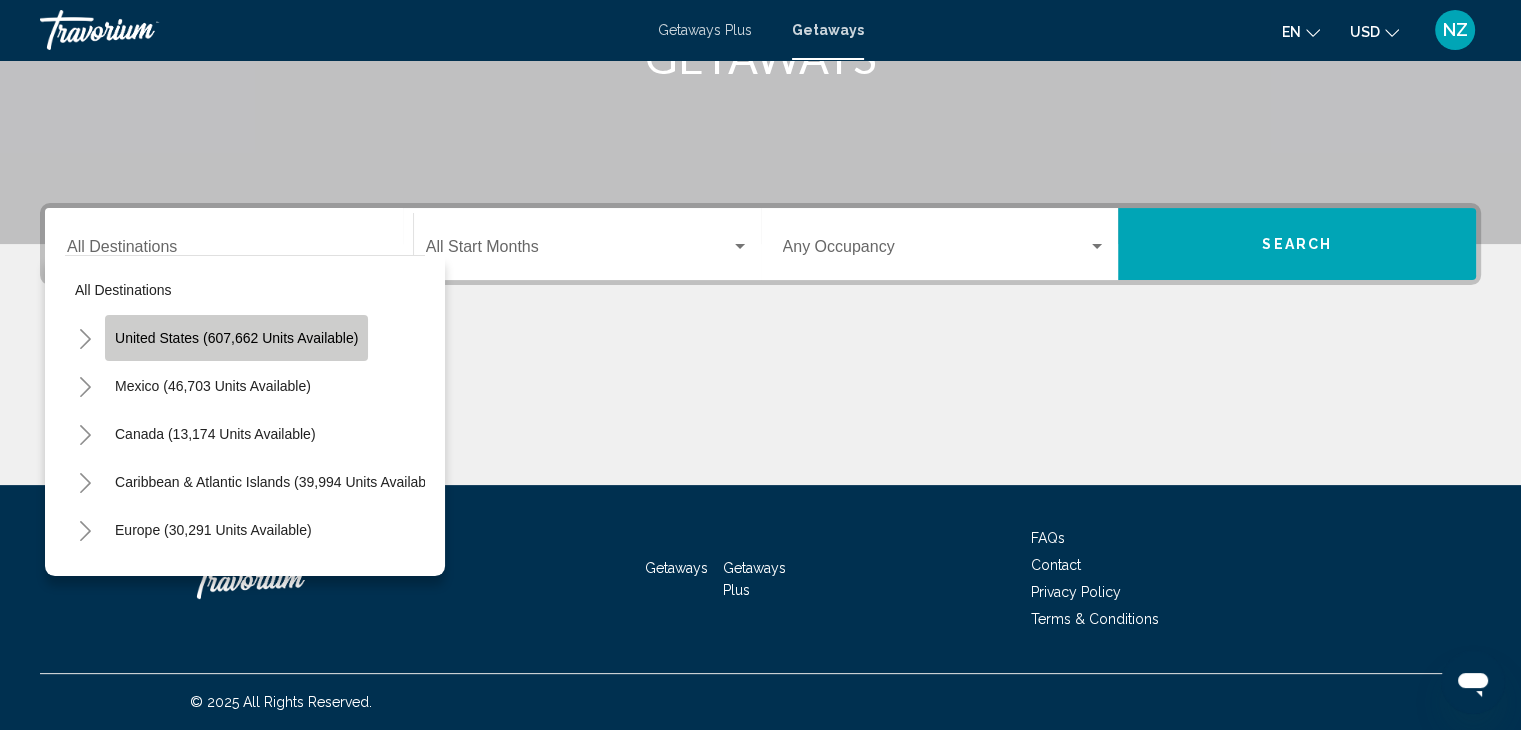 click on "United States (607,662 units available)" 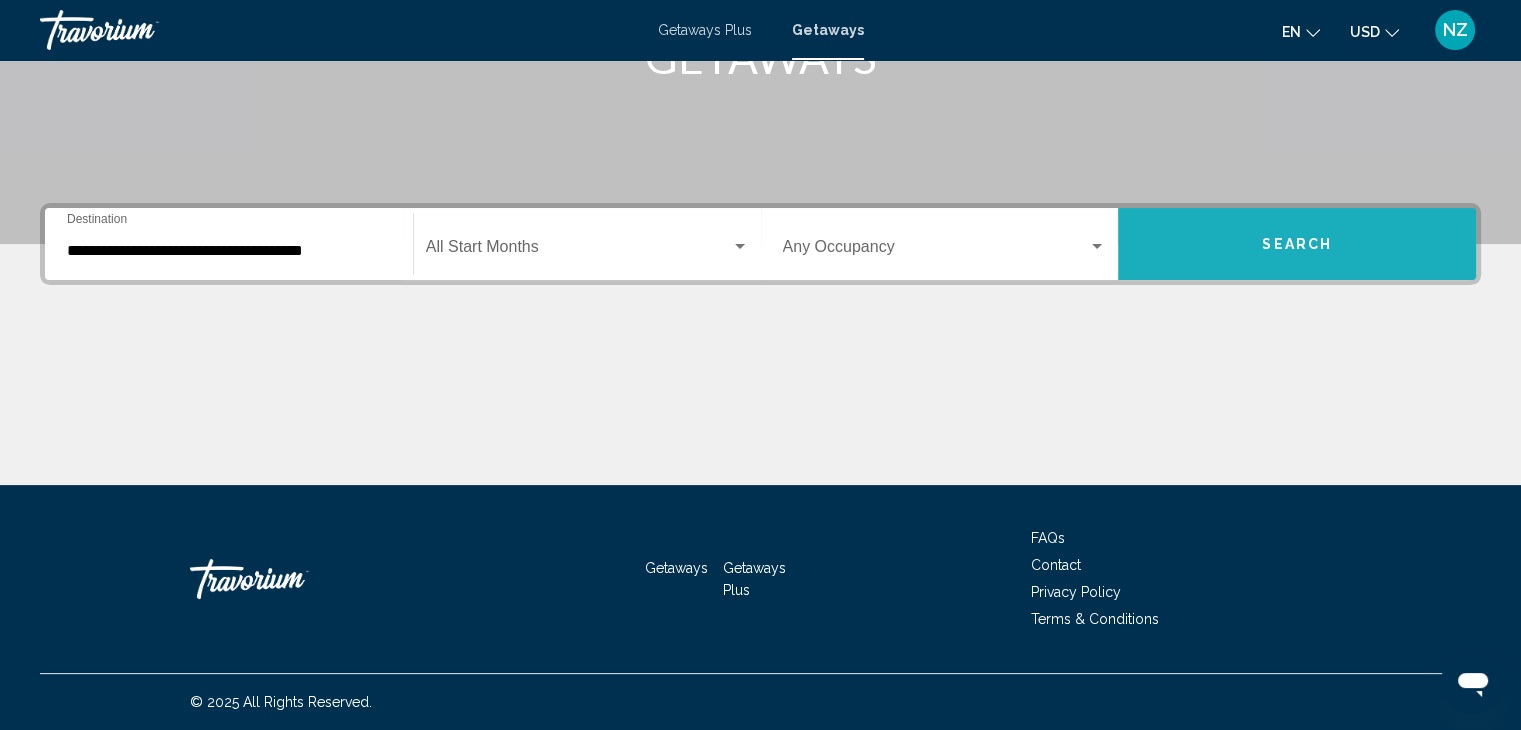 click on "Search" at bounding box center (1297, 244) 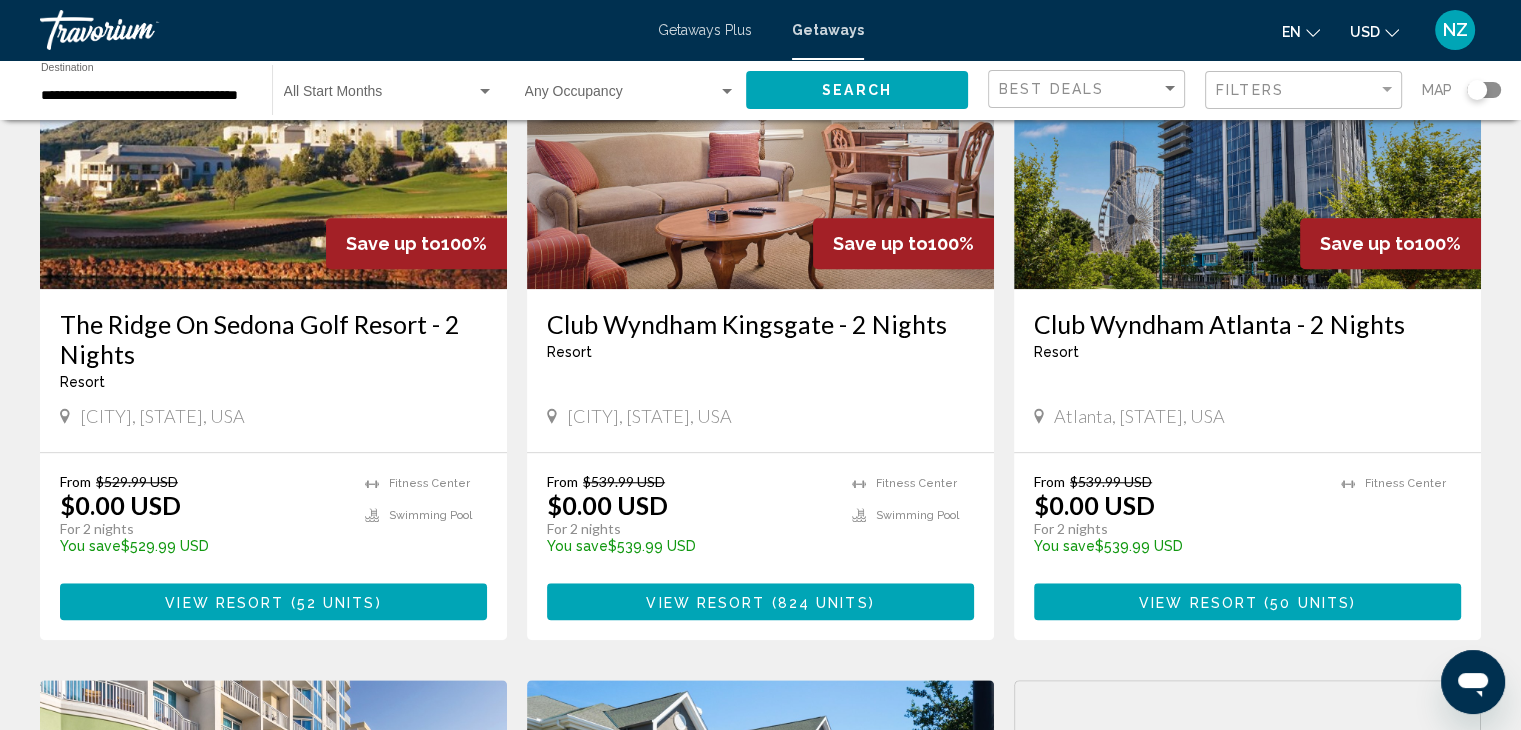 scroll, scrollTop: 1680, scrollLeft: 0, axis: vertical 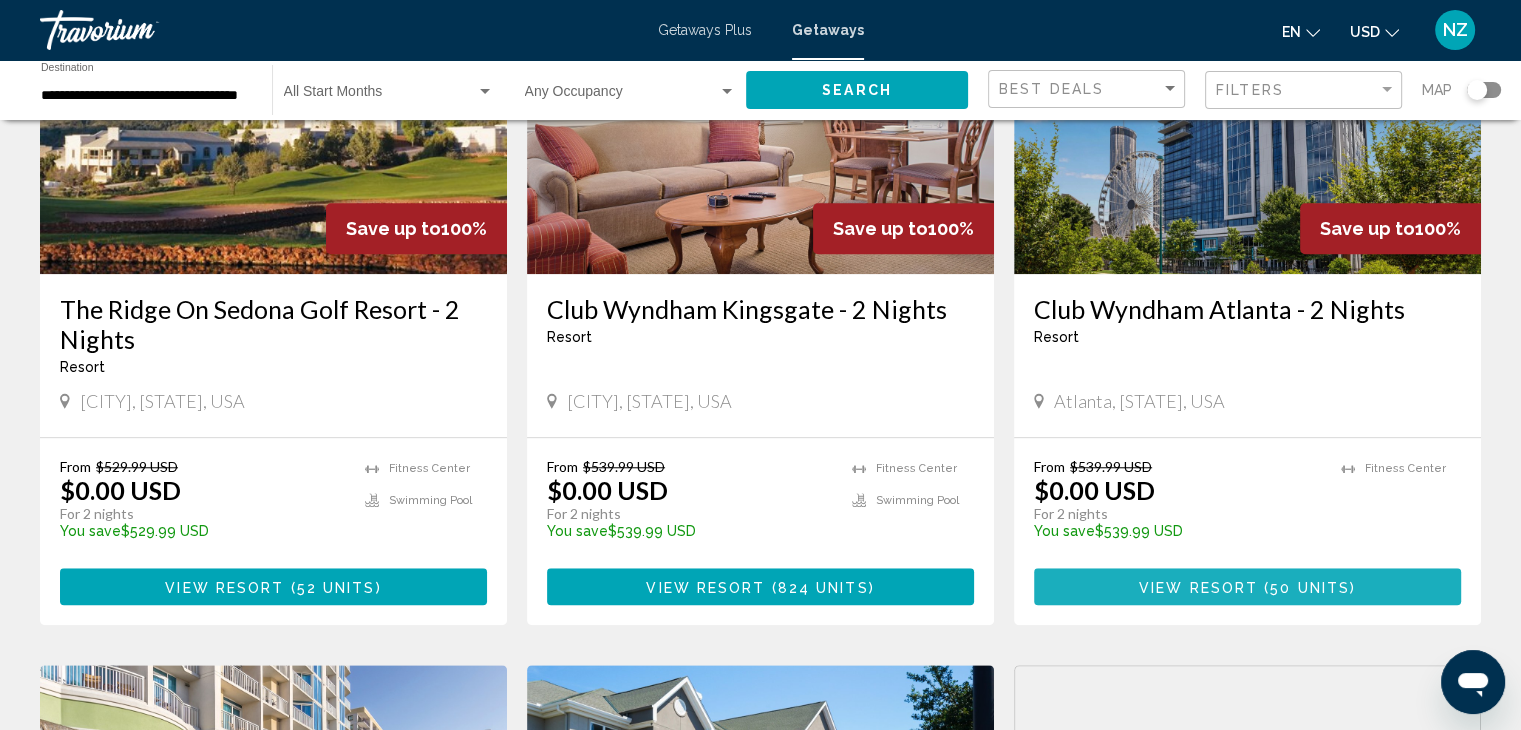 click on "50 units" at bounding box center [1310, 587] 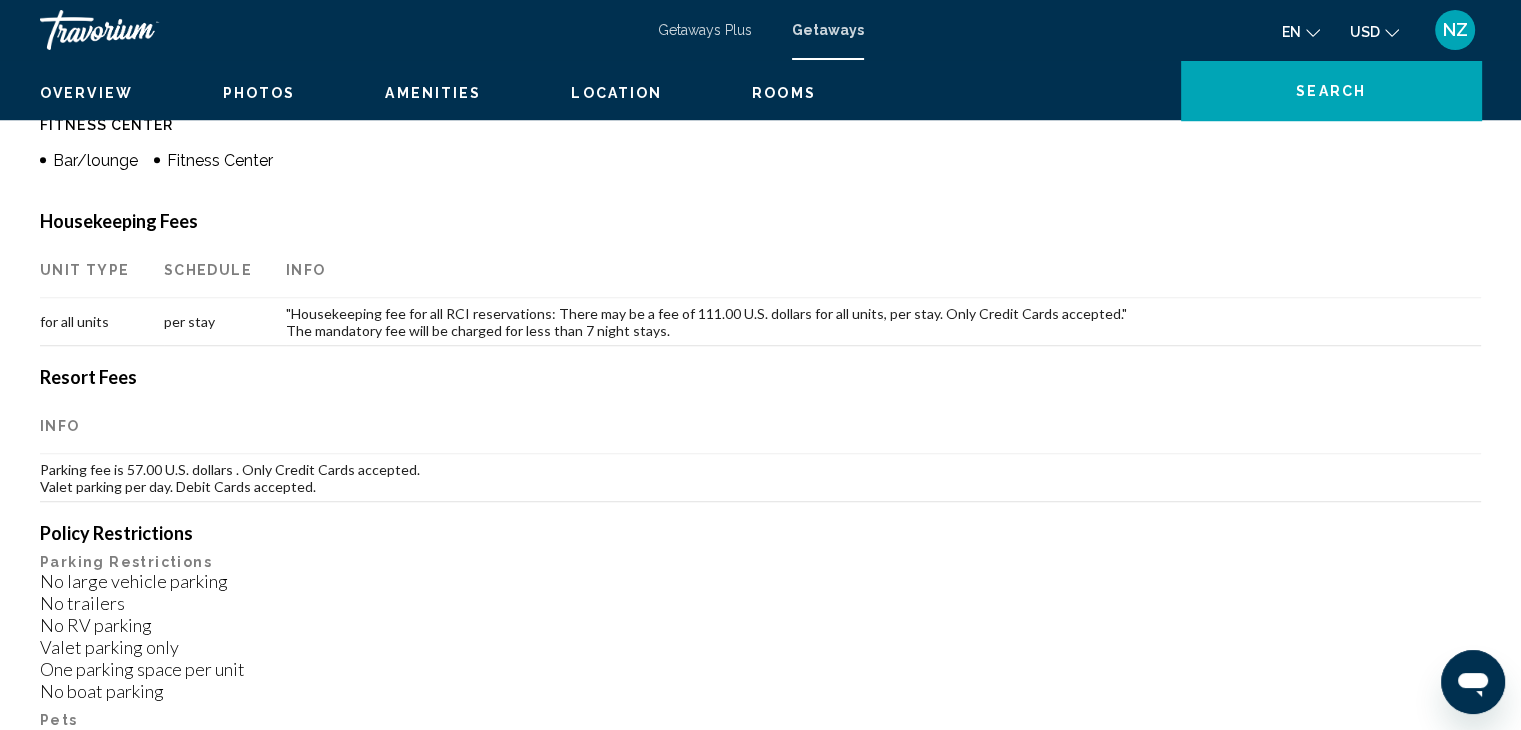 scroll, scrollTop: 0, scrollLeft: 0, axis: both 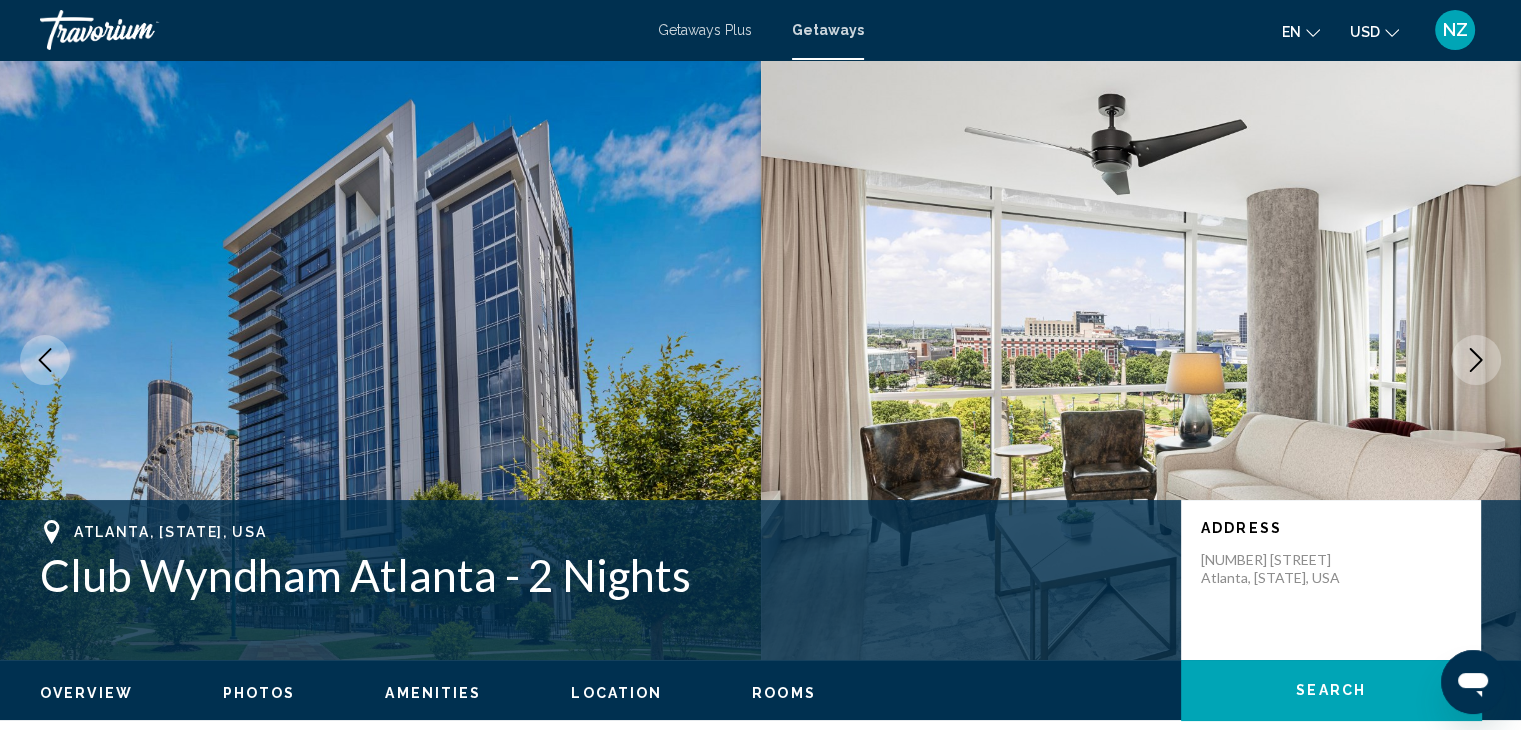 type 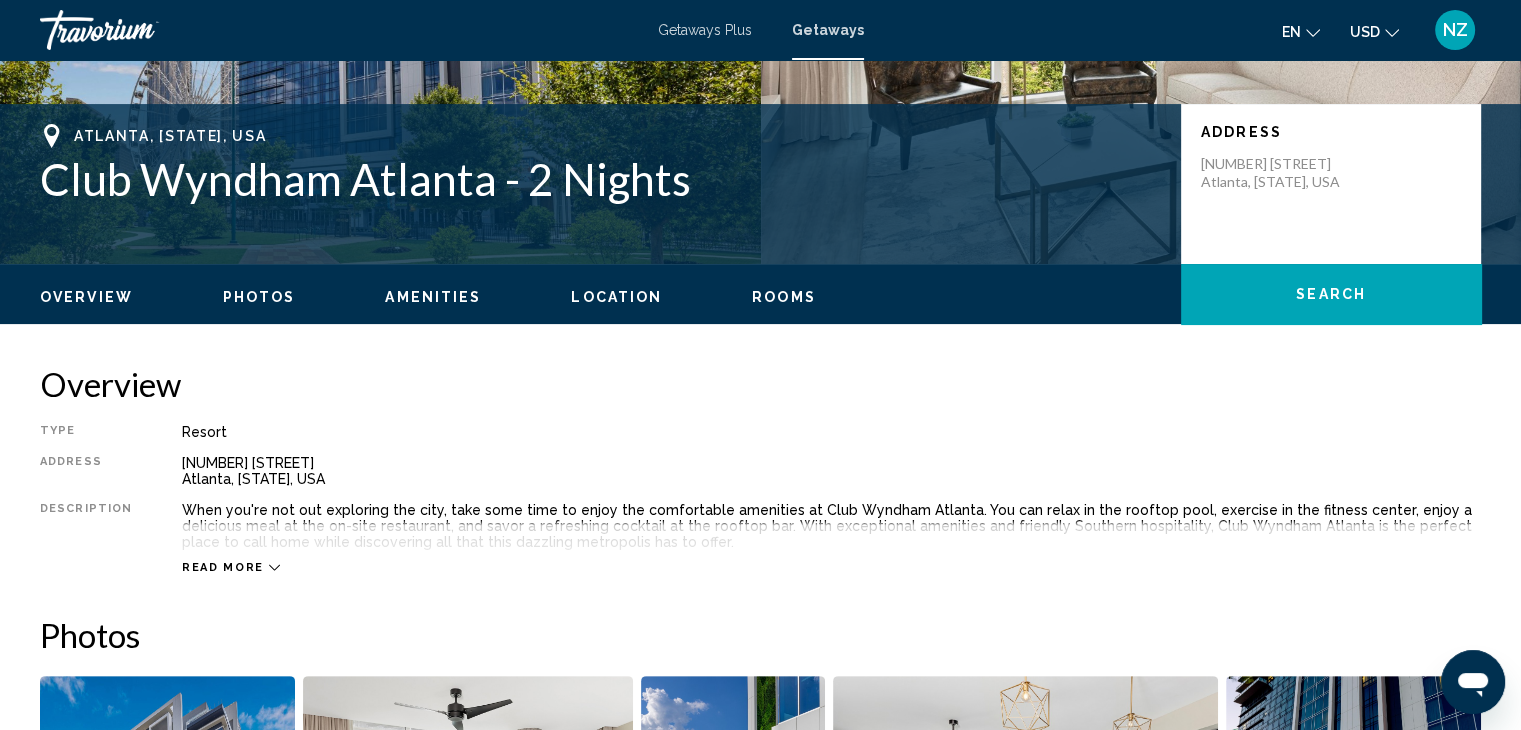 scroll, scrollTop: 400, scrollLeft: 0, axis: vertical 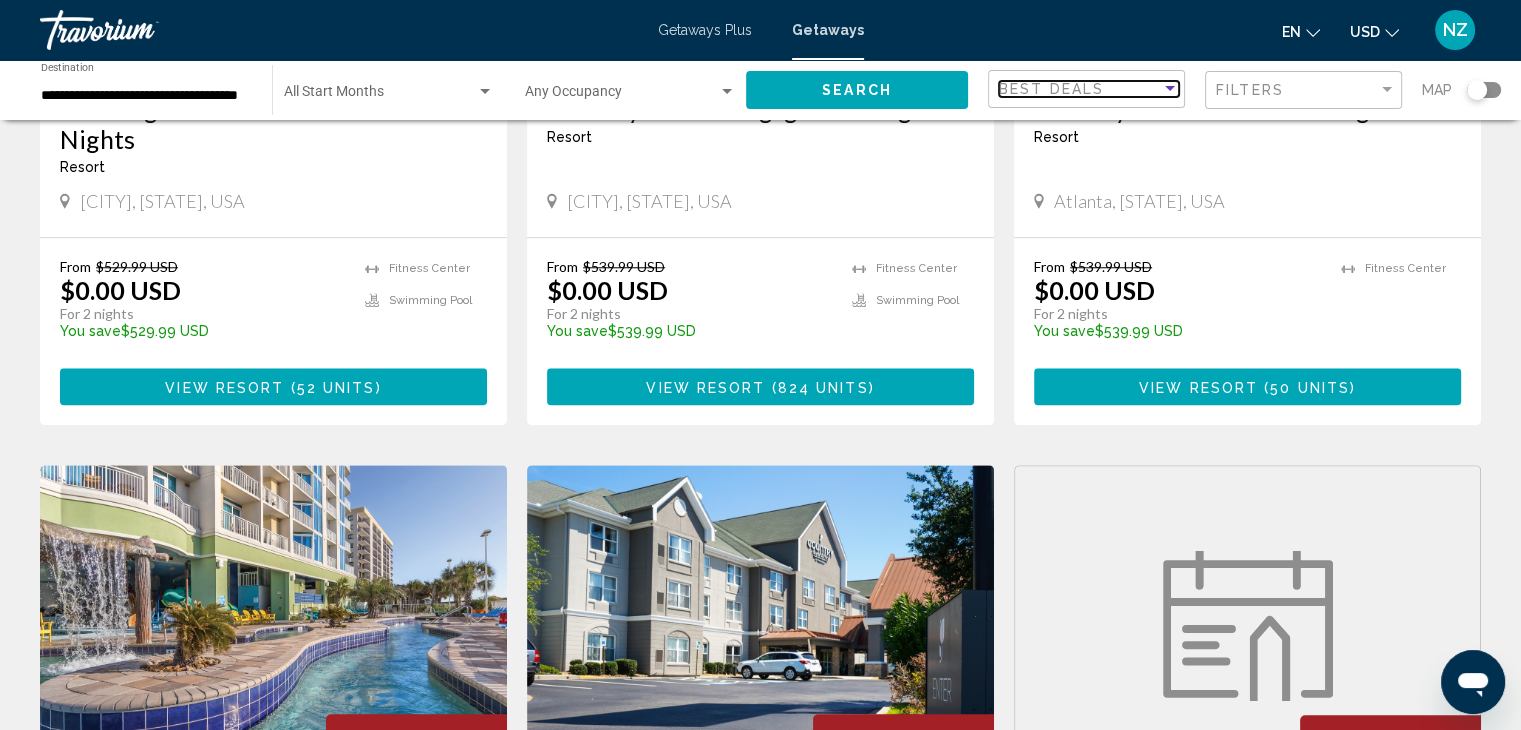 click at bounding box center [1170, 89] 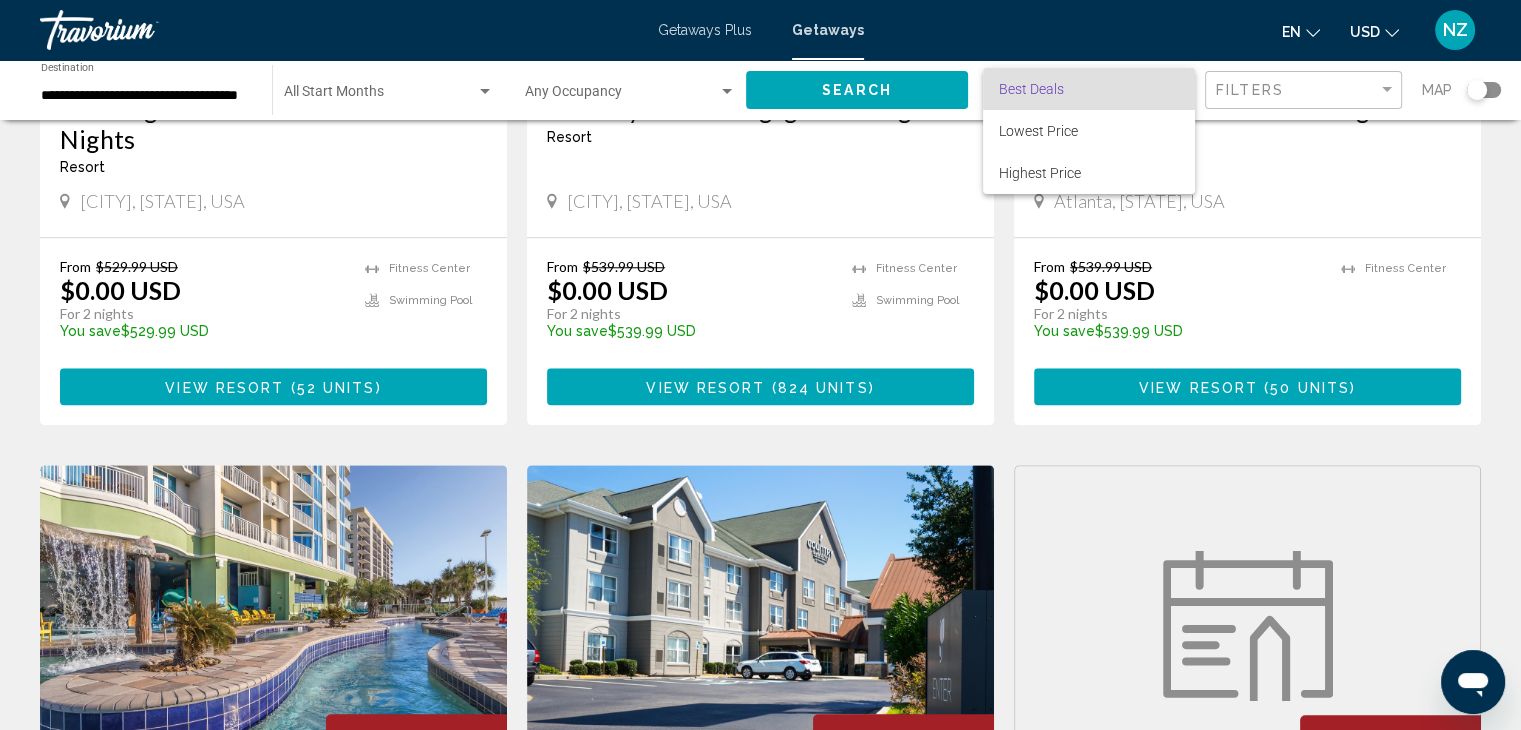 click at bounding box center (760, 365) 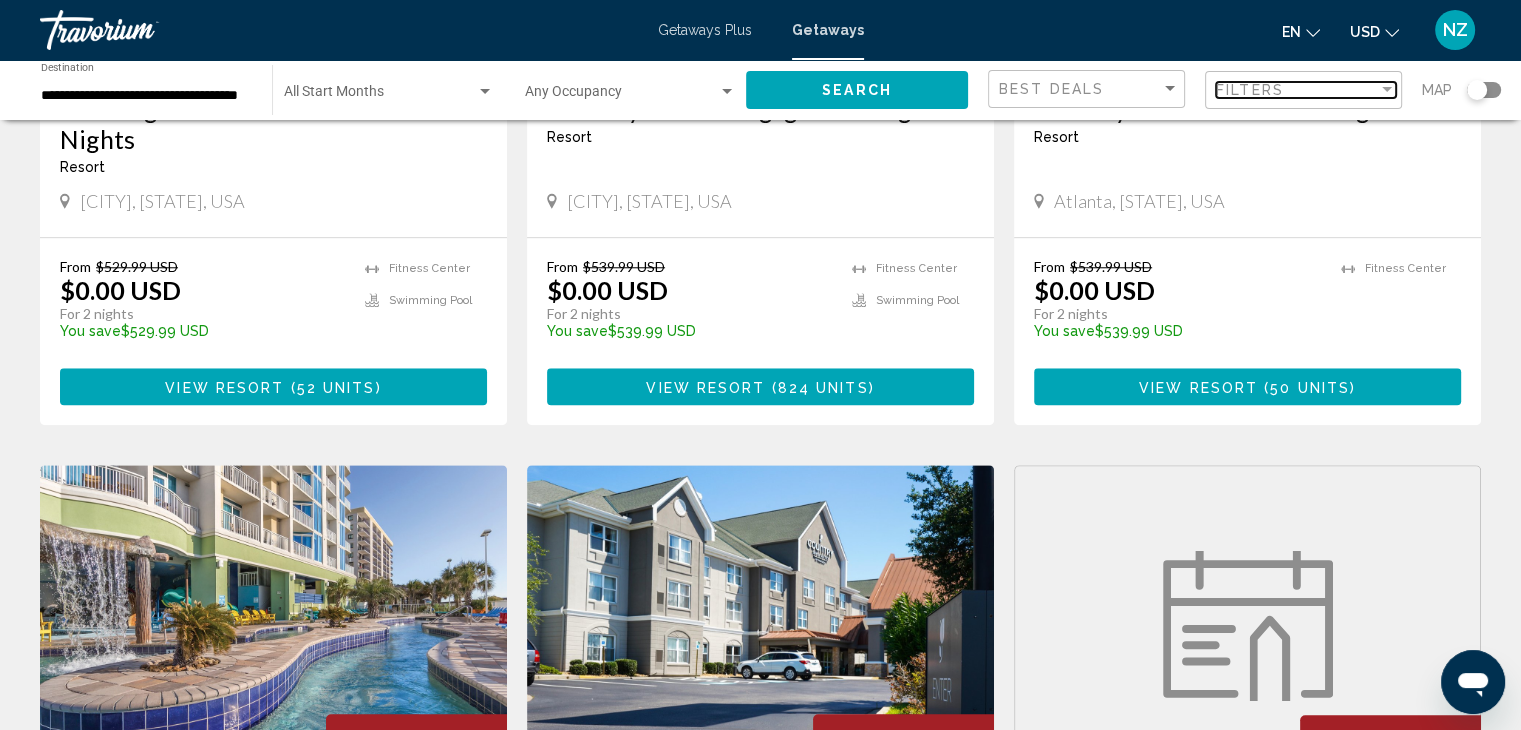 click at bounding box center [1387, 89] 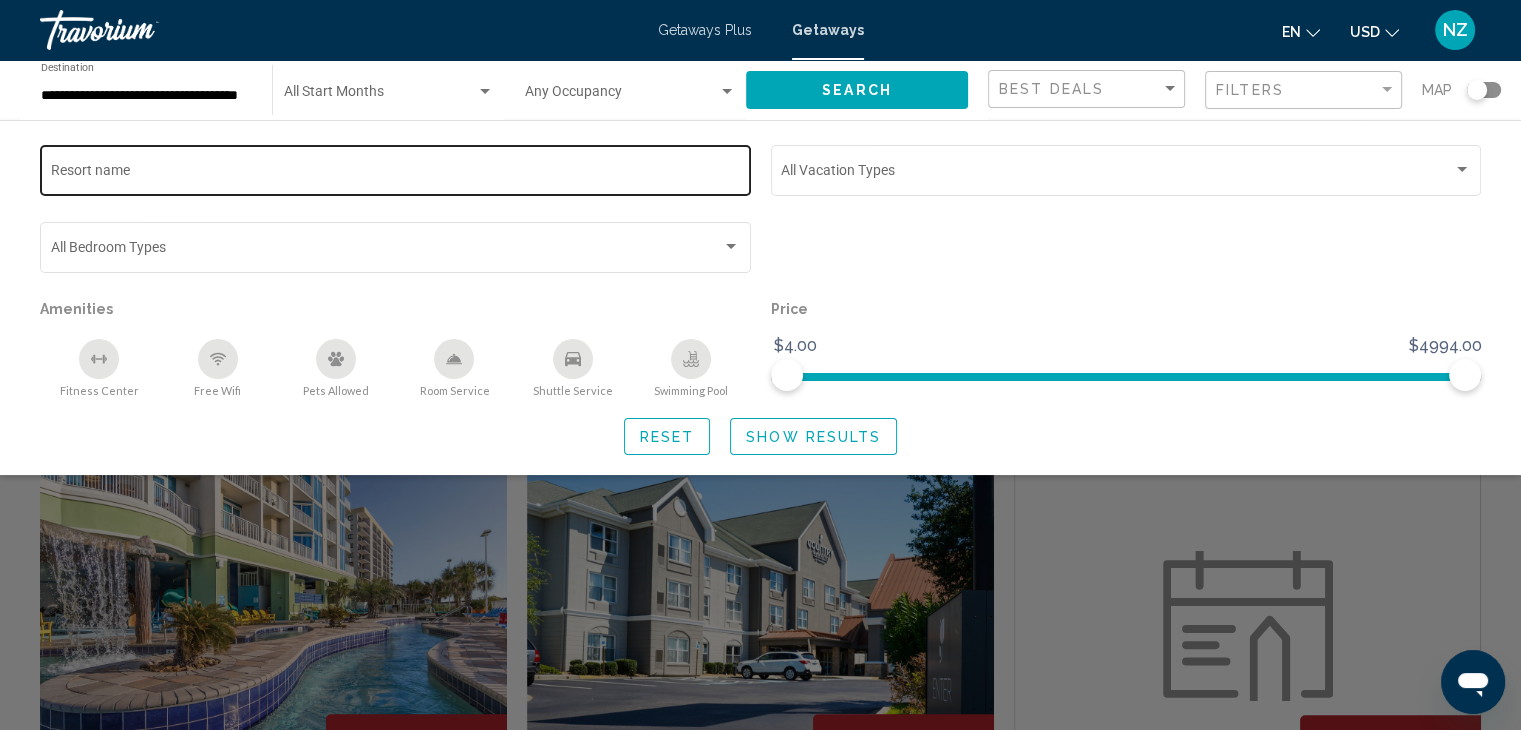 click on "Resort name" 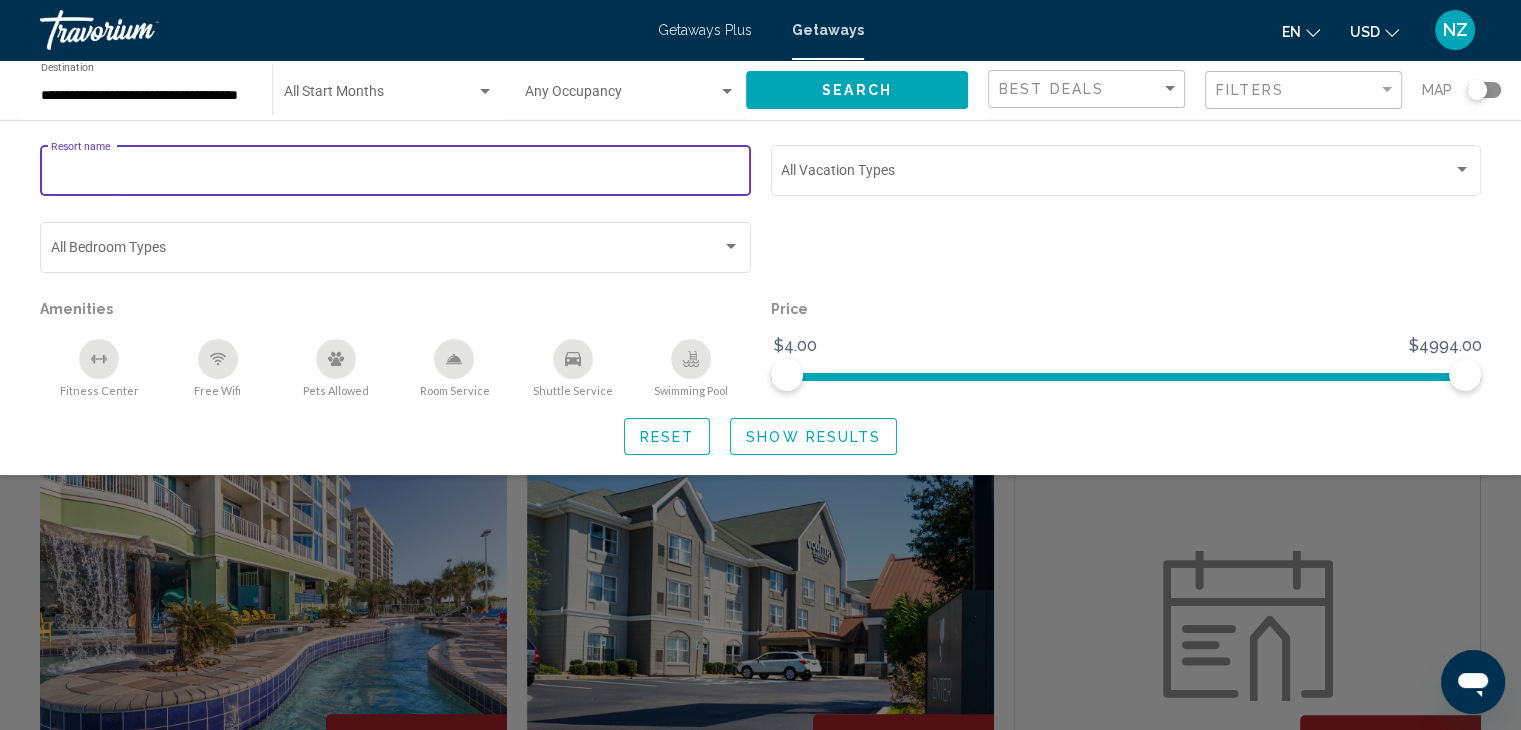 click on "Resort name" at bounding box center [396, 174] 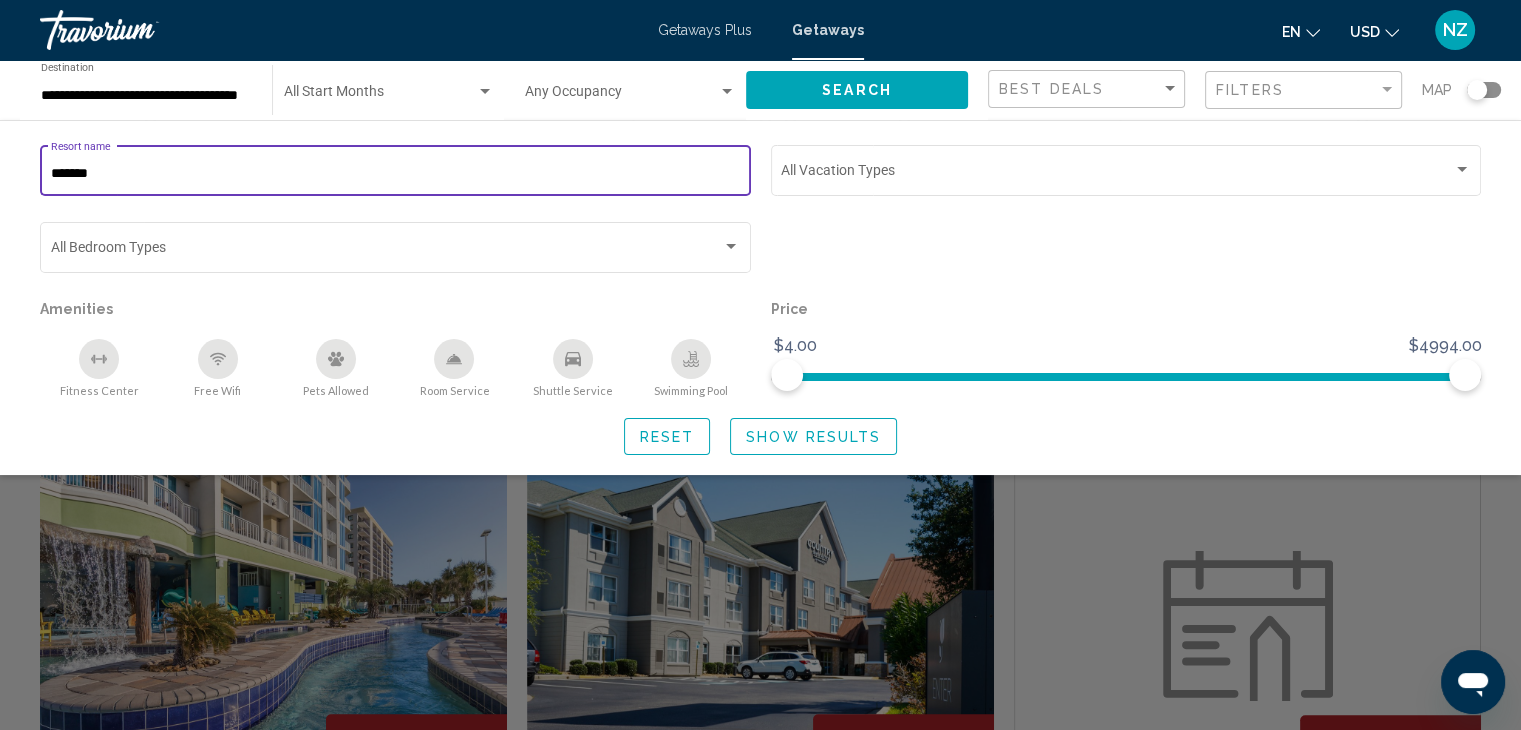 type on "*******" 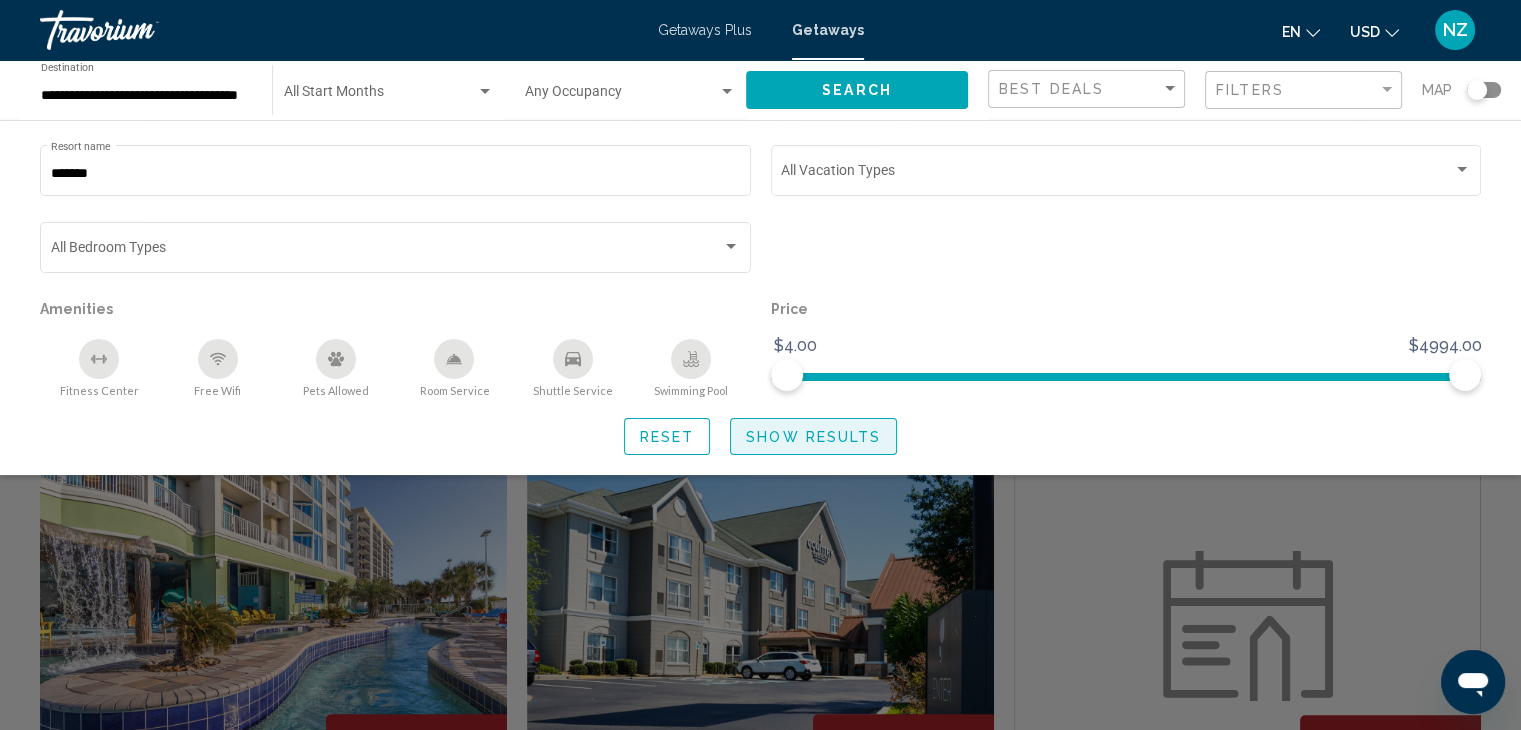 click on "Show Results" 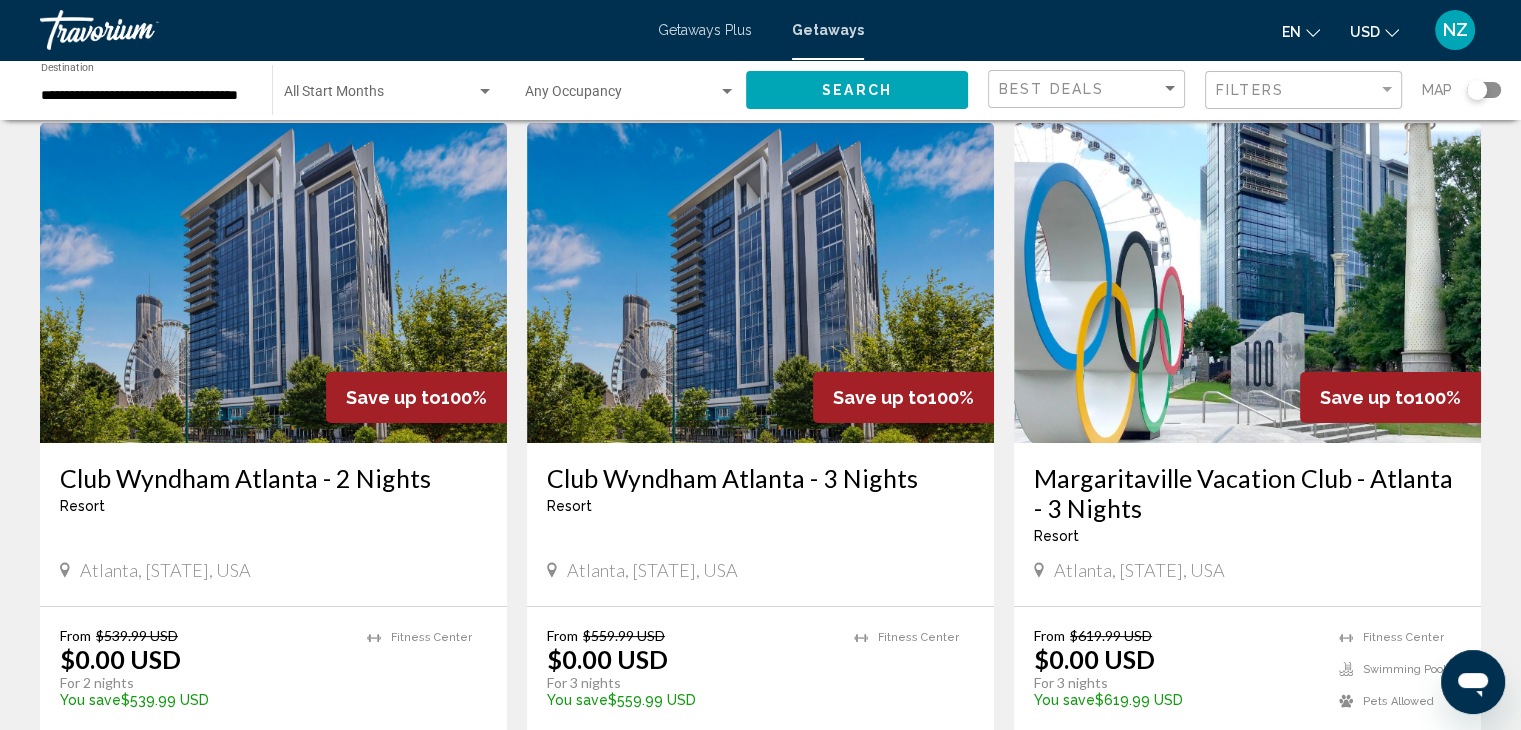 scroll, scrollTop: 93, scrollLeft: 0, axis: vertical 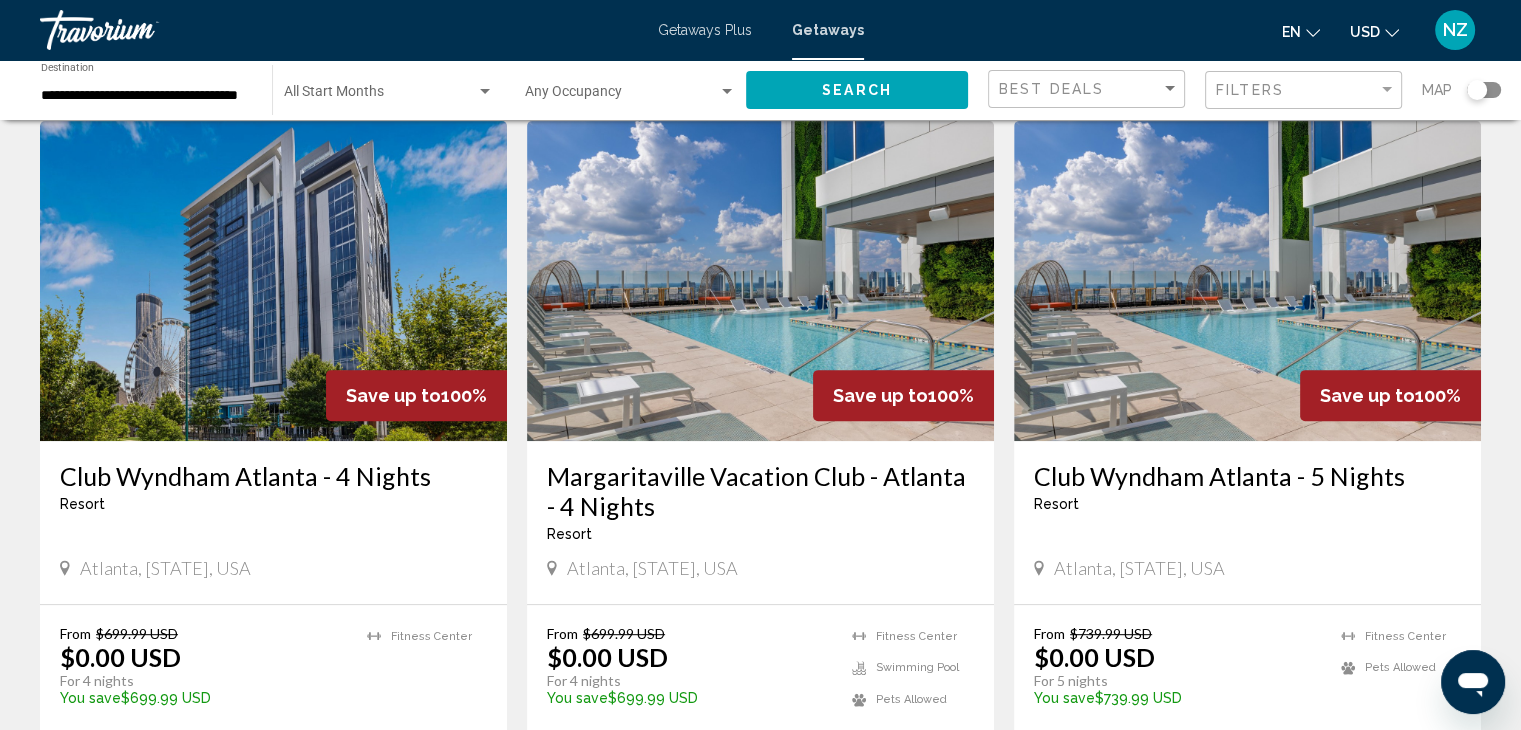 click on "Atlanta, [STATE], USA" at bounding box center [760, 568] 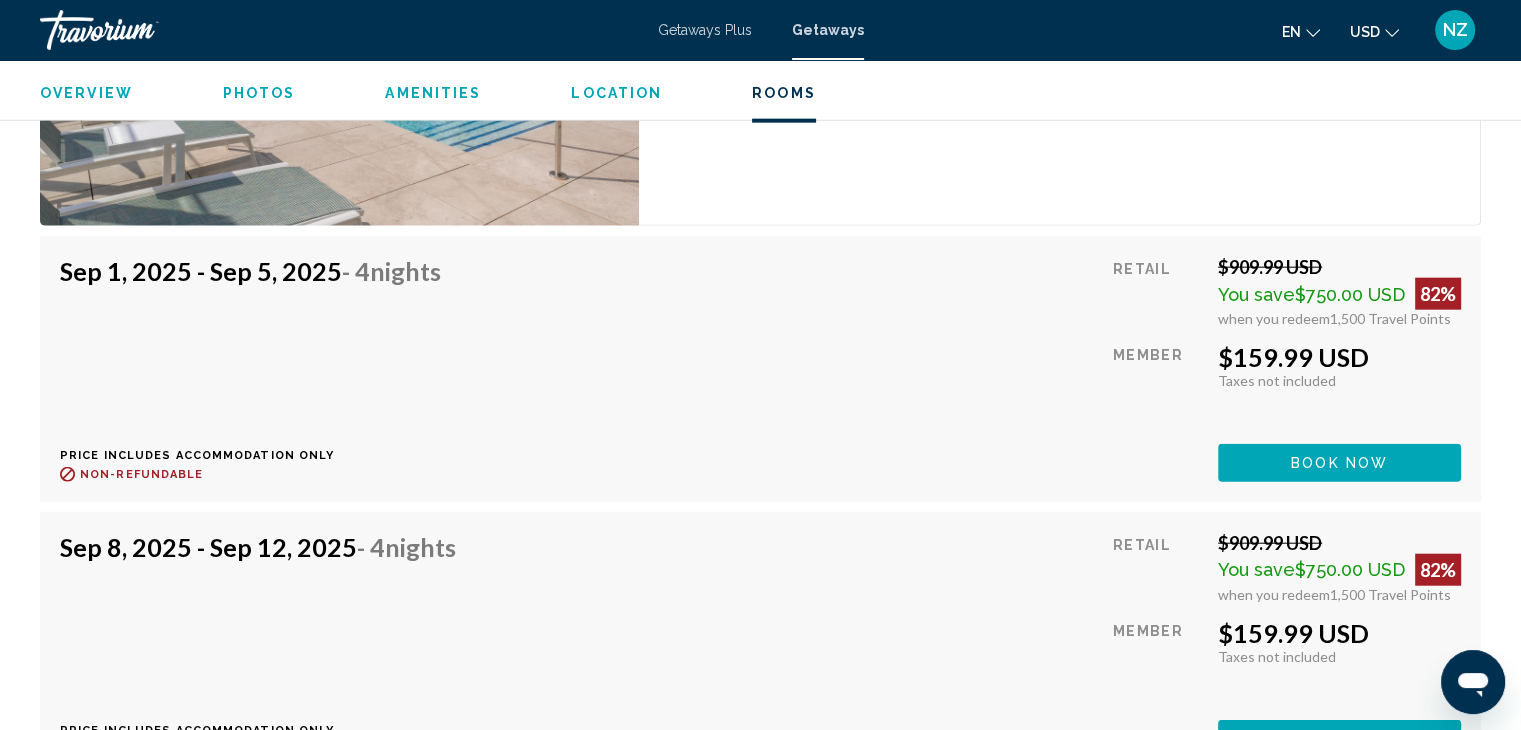 scroll, scrollTop: 4773, scrollLeft: 0, axis: vertical 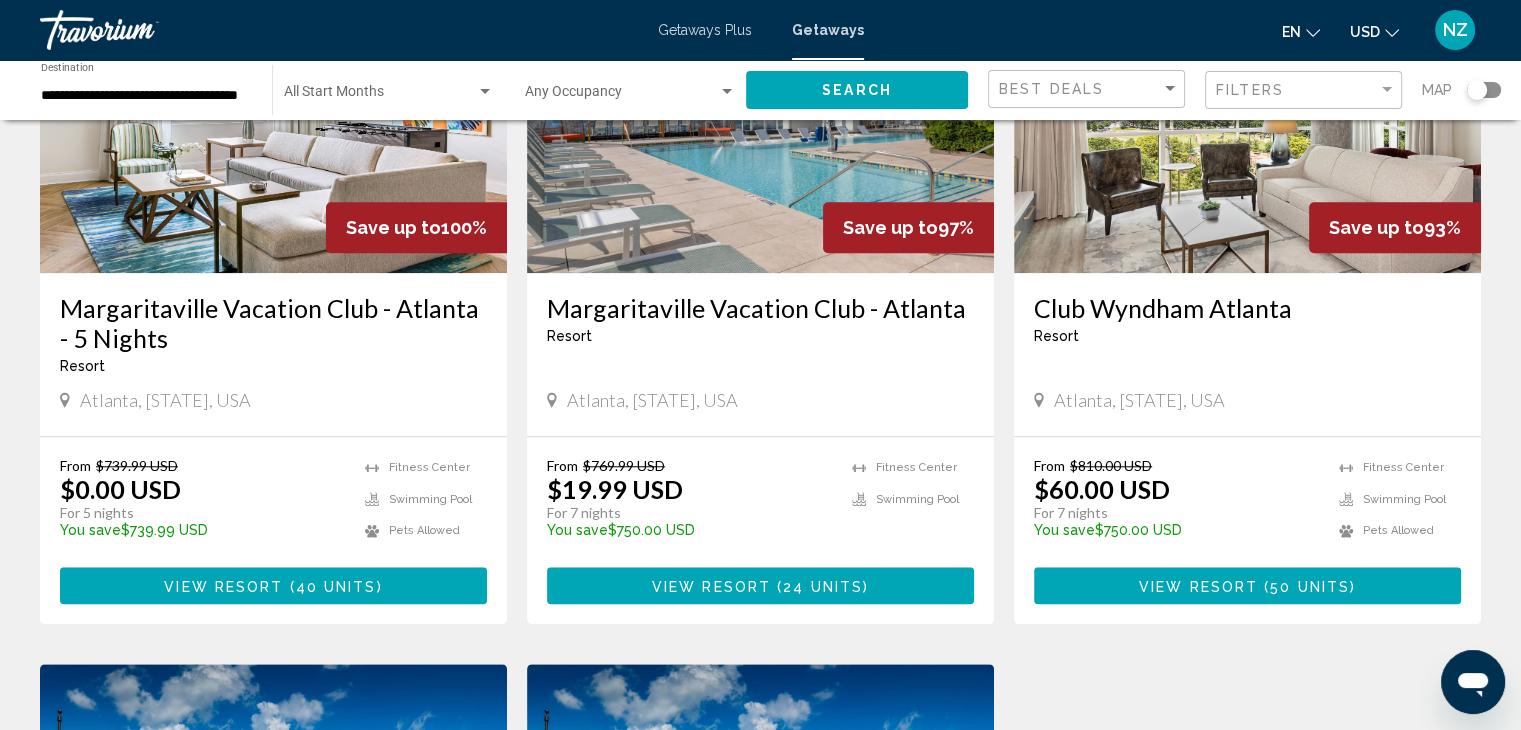 click on "Club Wyndham Atlanta  Resort  -  This is an adults only resort" at bounding box center (1247, 326) 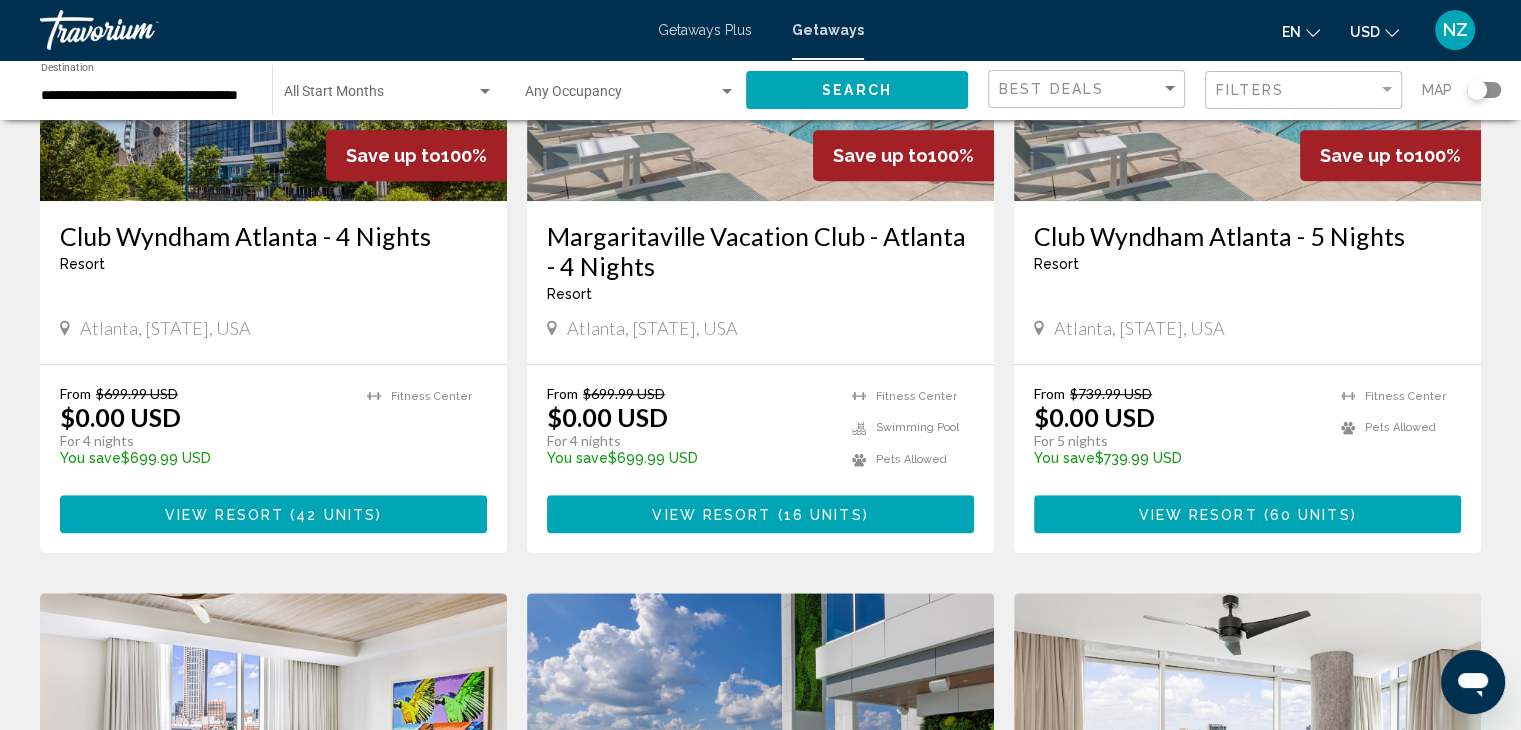 scroll, scrollTop: 1040, scrollLeft: 0, axis: vertical 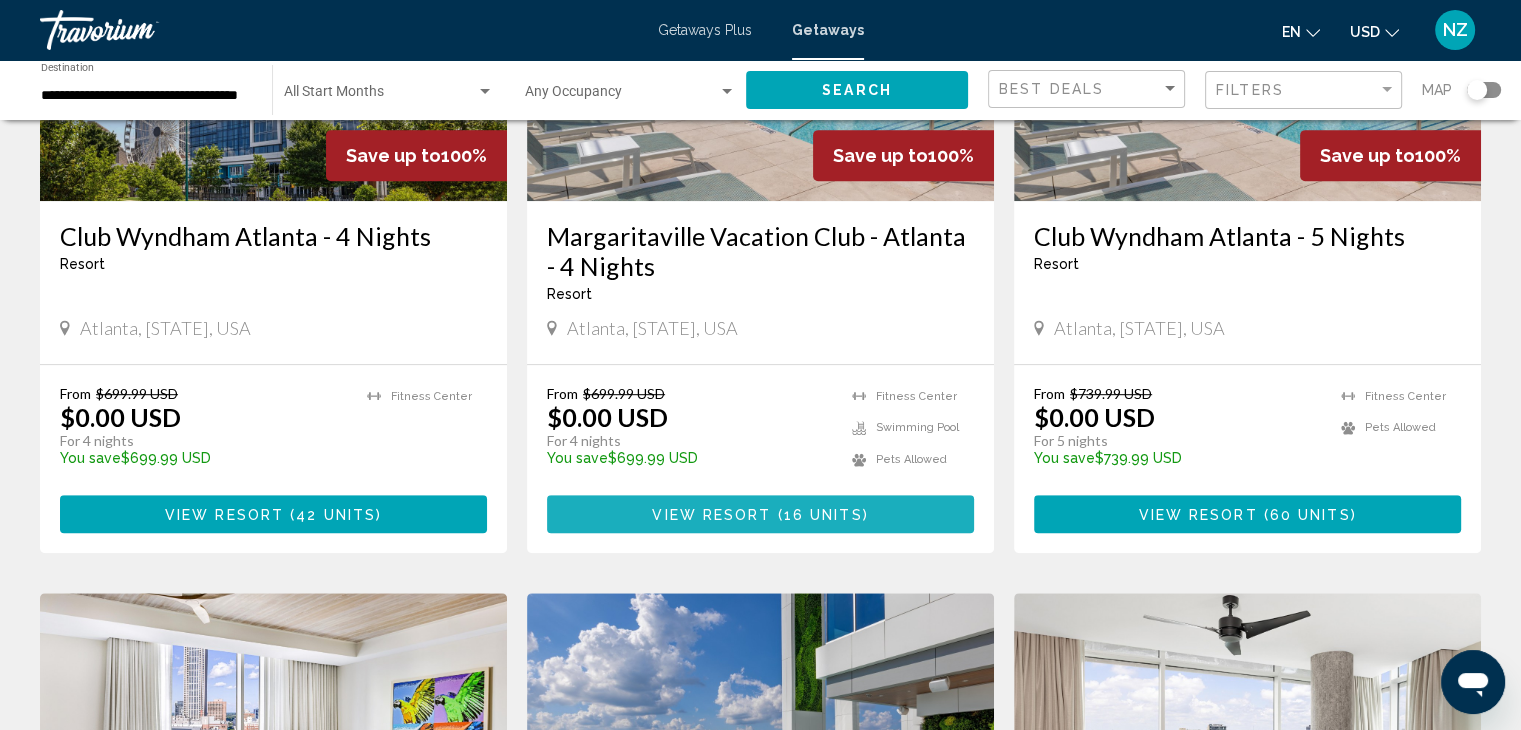 click on "View Resort" at bounding box center (711, 515) 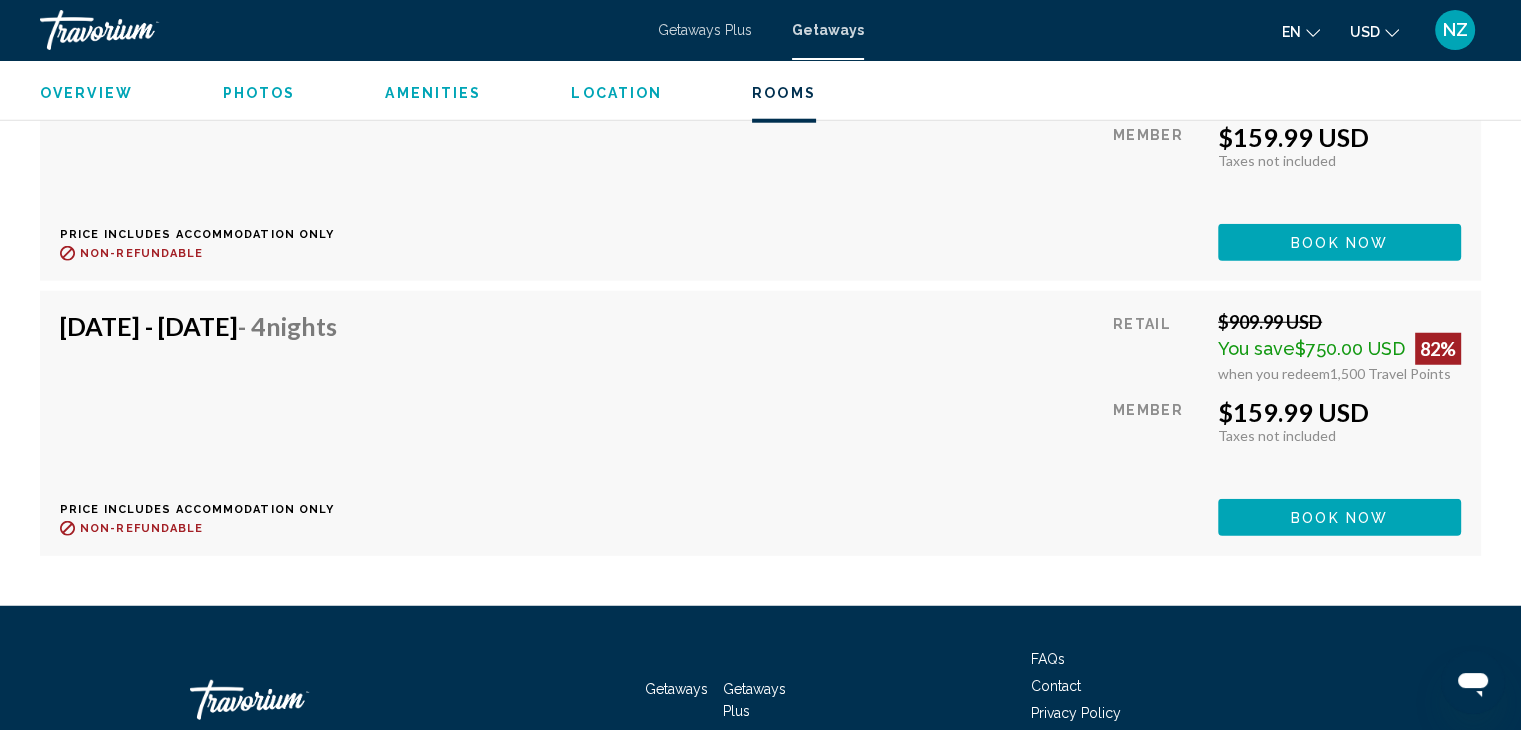 scroll, scrollTop: 5308, scrollLeft: 0, axis: vertical 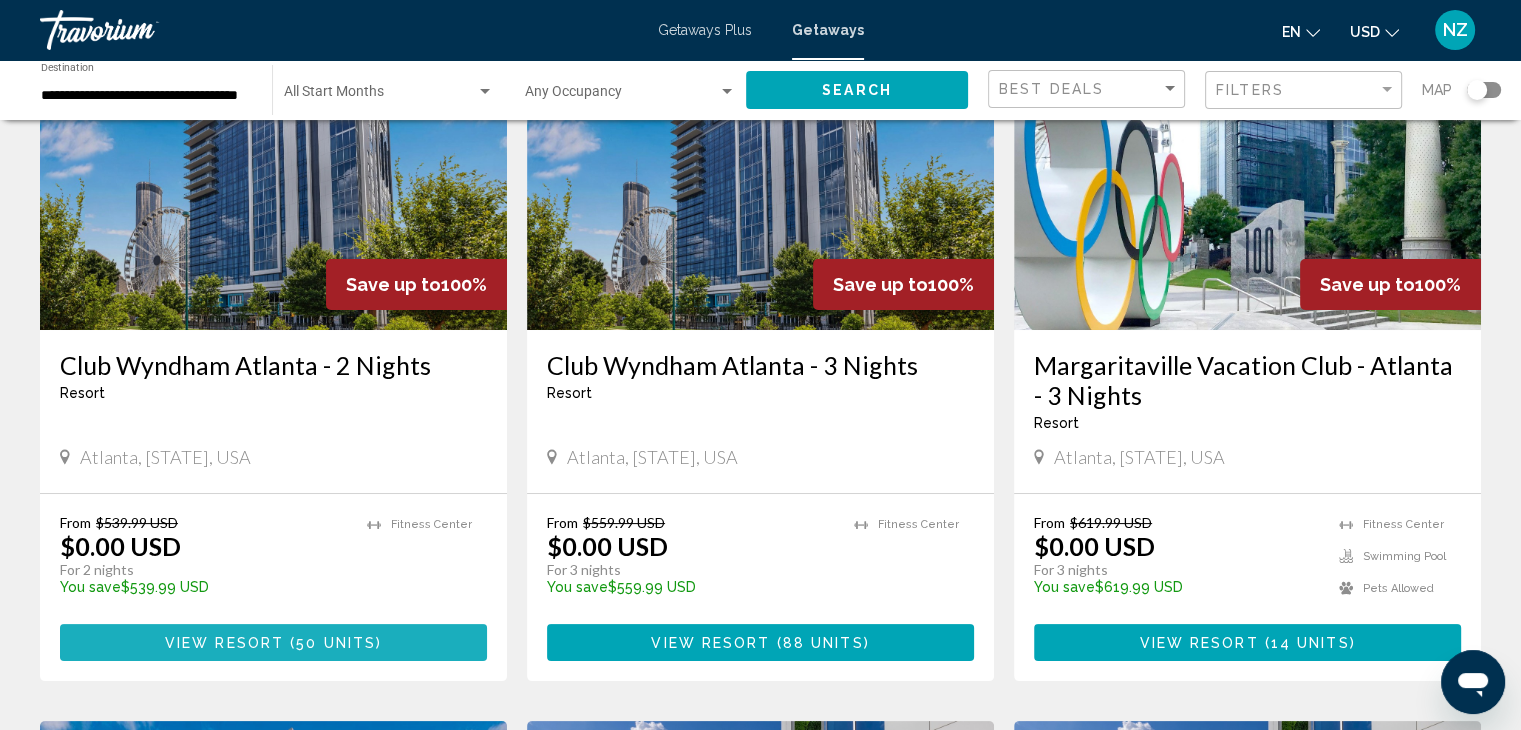 click on "50 units" at bounding box center [336, 643] 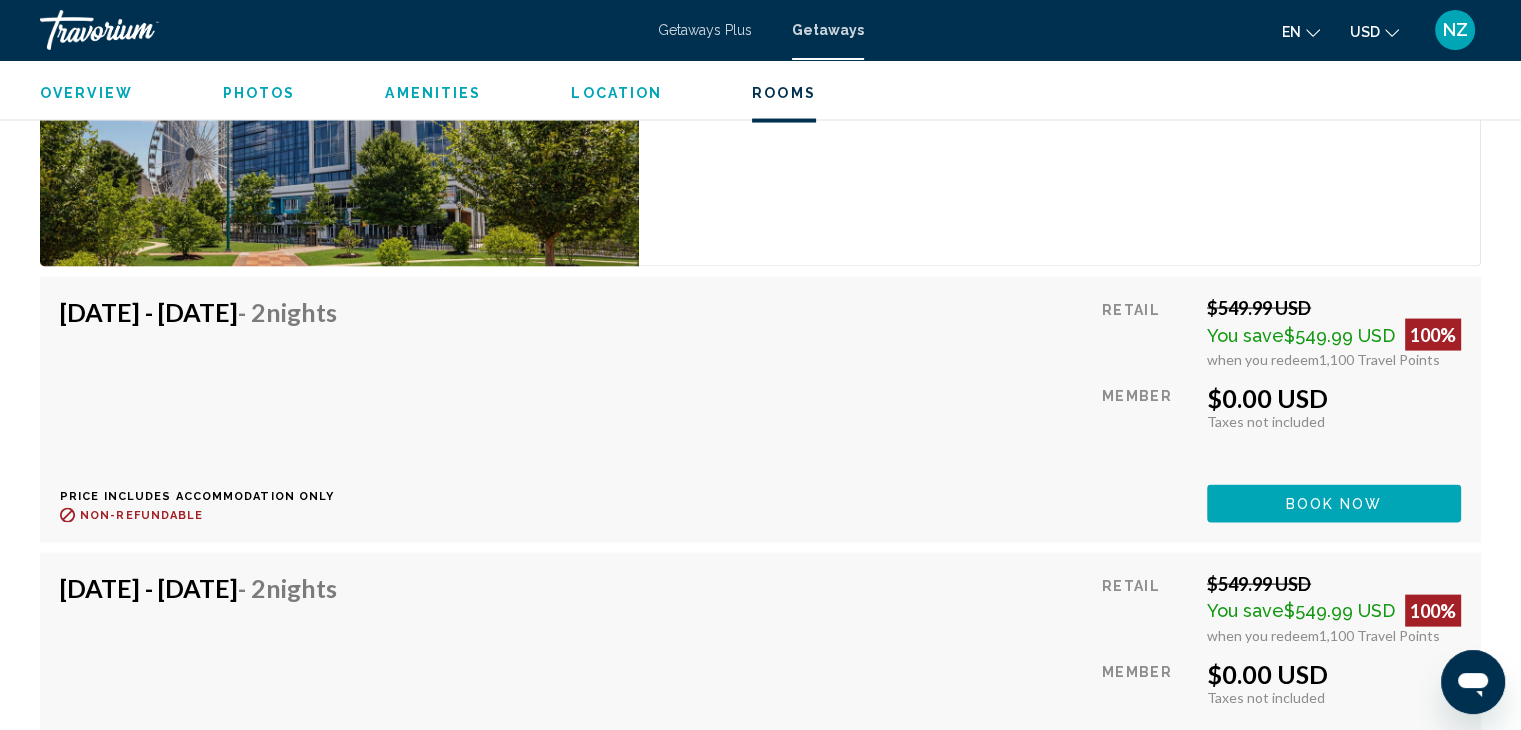 scroll, scrollTop: 4109, scrollLeft: 0, axis: vertical 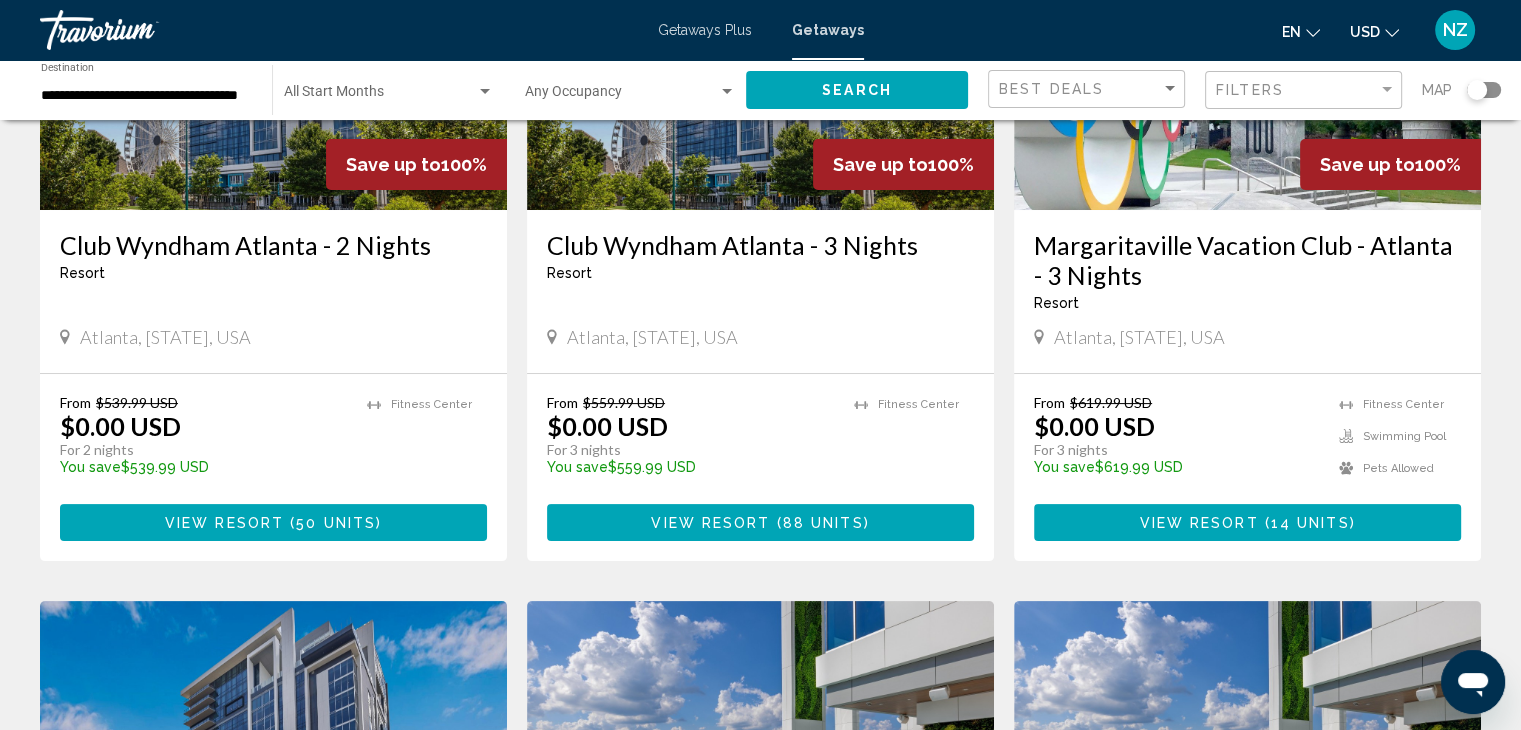 click on "Club Wyndham Atlanta - 3 Nights  Resort  -  This is an adults only resort
Atlanta, [STATE], USA" at bounding box center [760, 291] 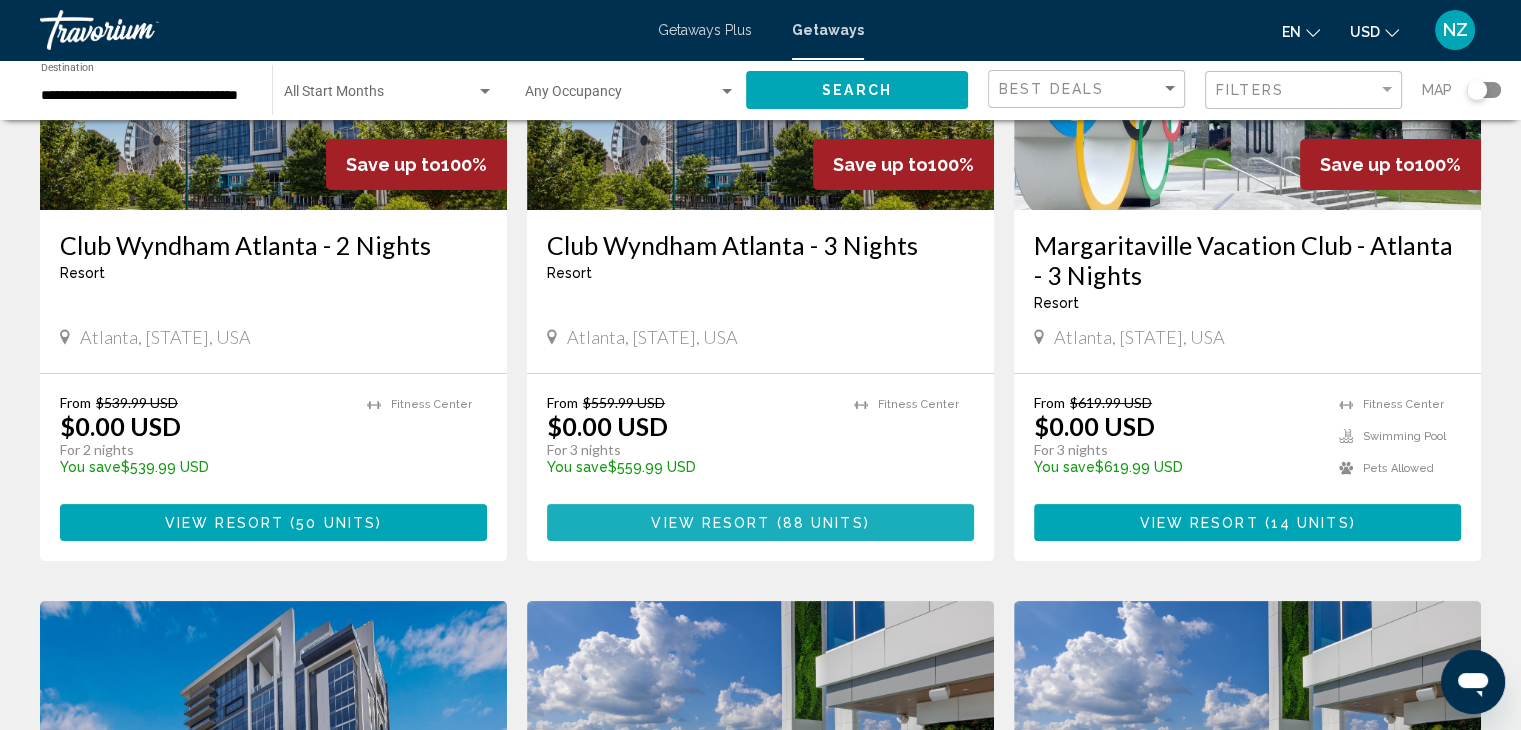 click on "View Resort" at bounding box center [710, 523] 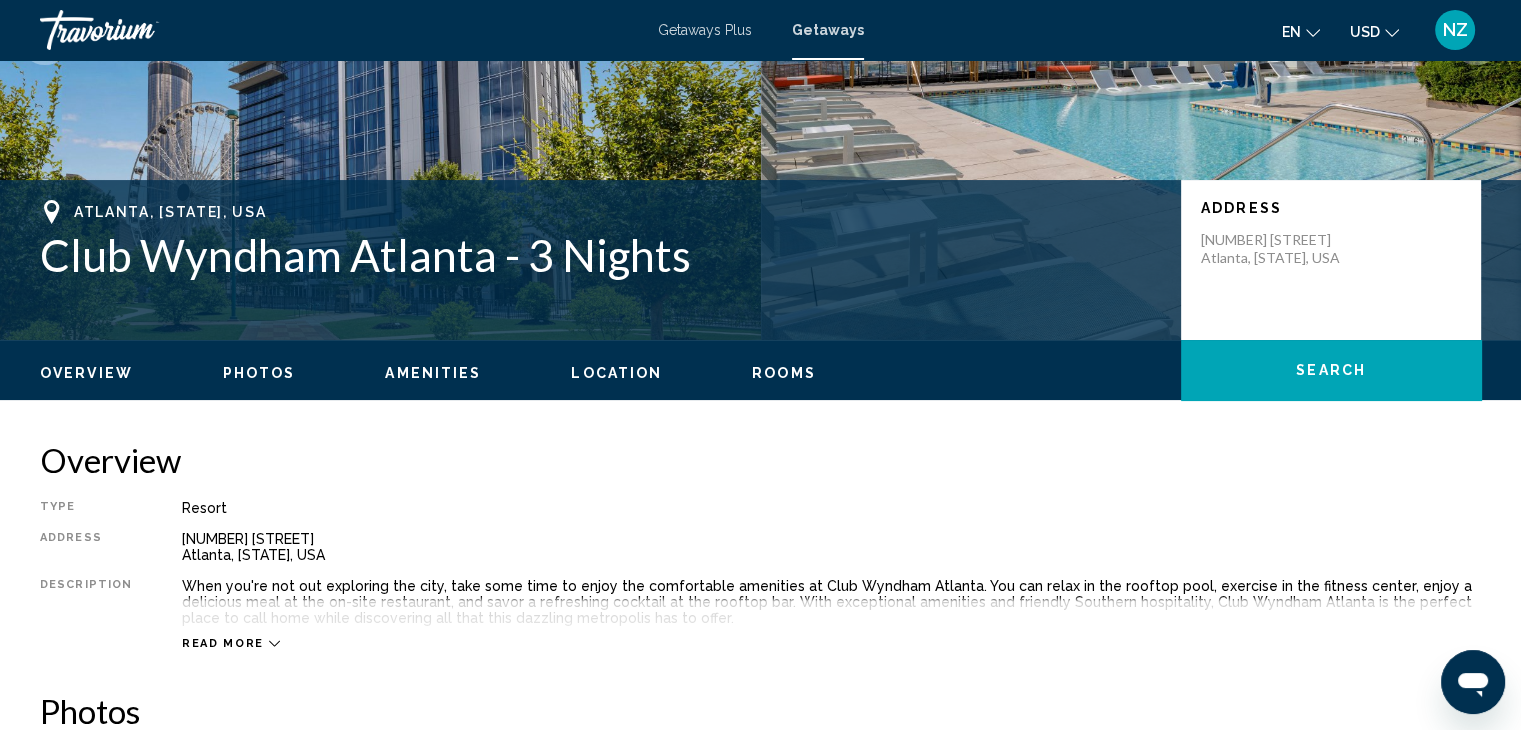 scroll, scrollTop: 0, scrollLeft: 0, axis: both 